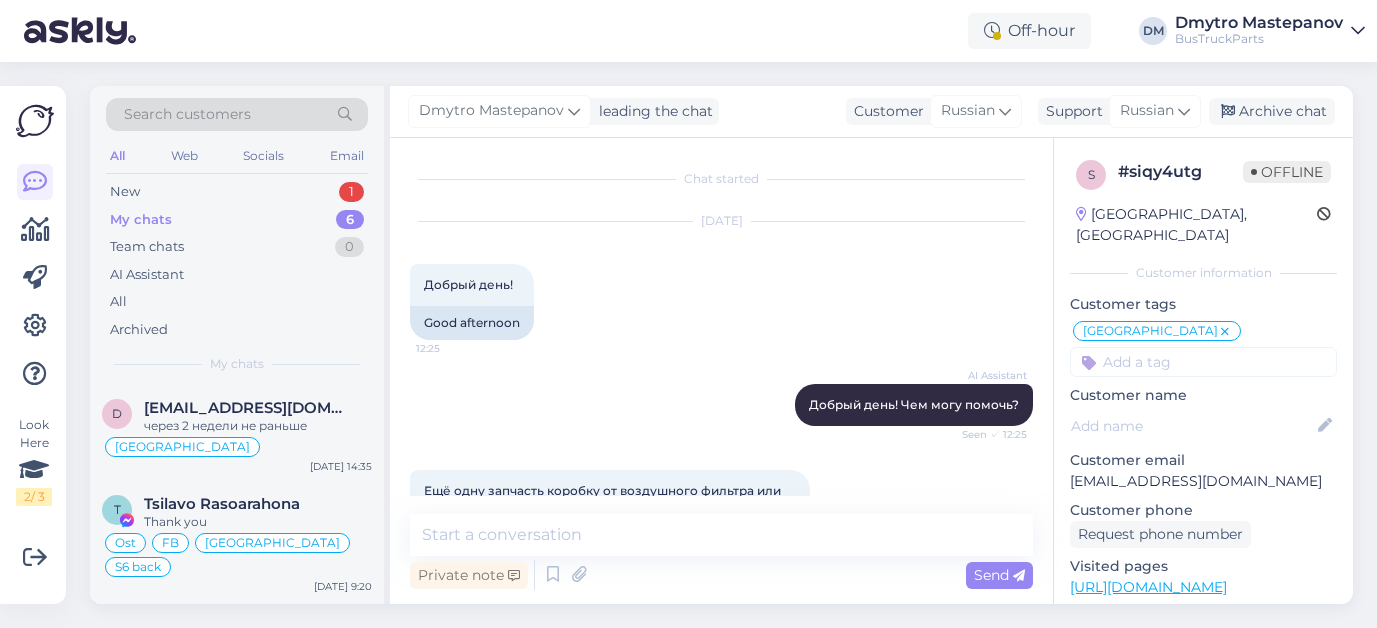 scroll, scrollTop: 0, scrollLeft: 0, axis: both 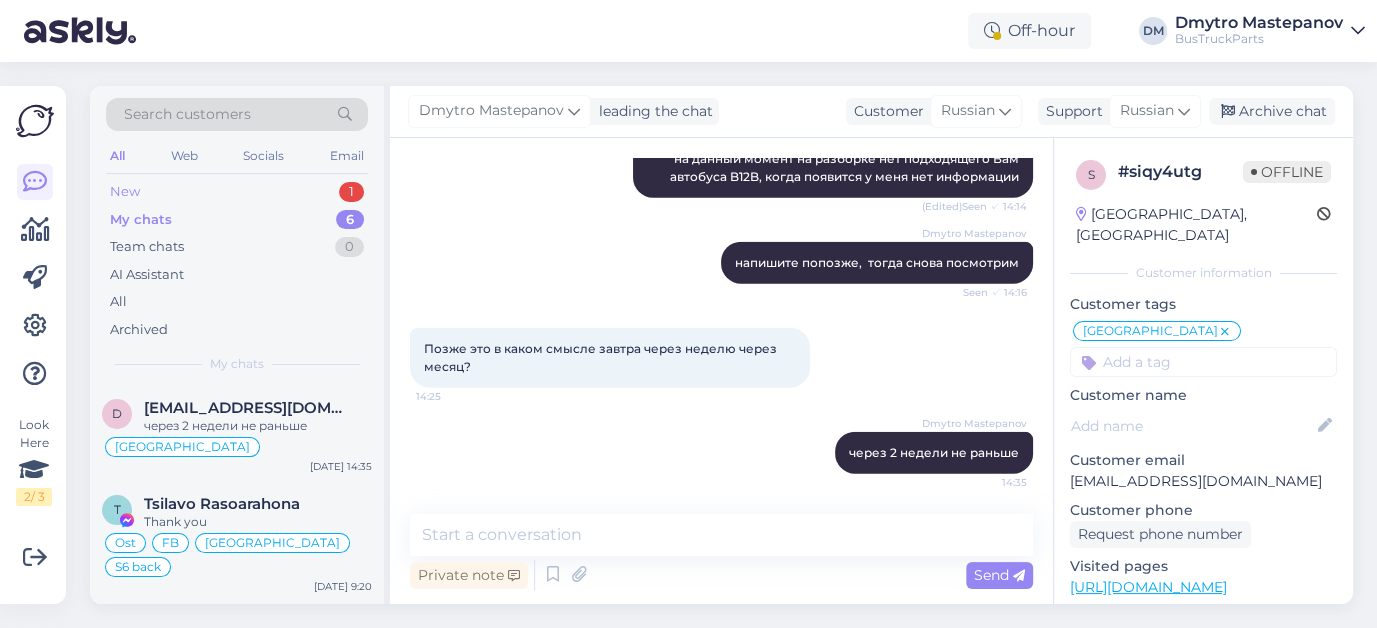 click on "New" at bounding box center (125, 192) 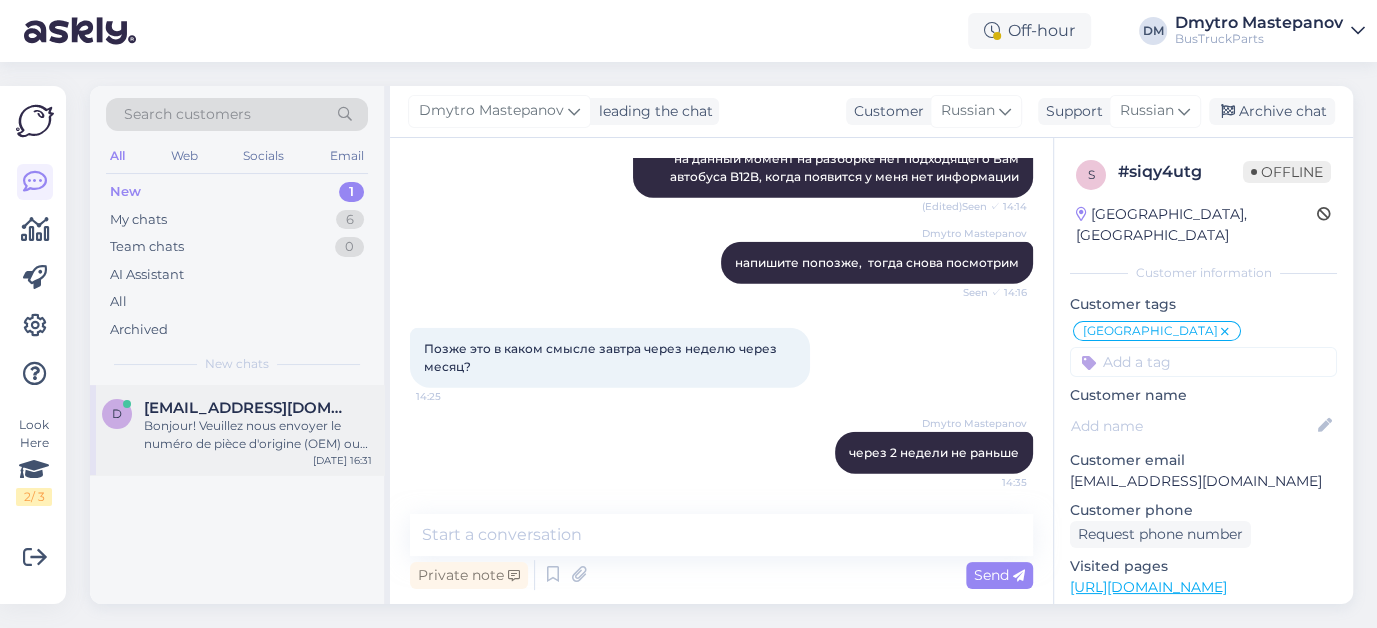 click on "Bonjour!
Veuillez nous envoyer le numéro de pièce d'origine (OEM) ou le code VIN du véhicule et notre équipe vérifiera." at bounding box center (258, 435) 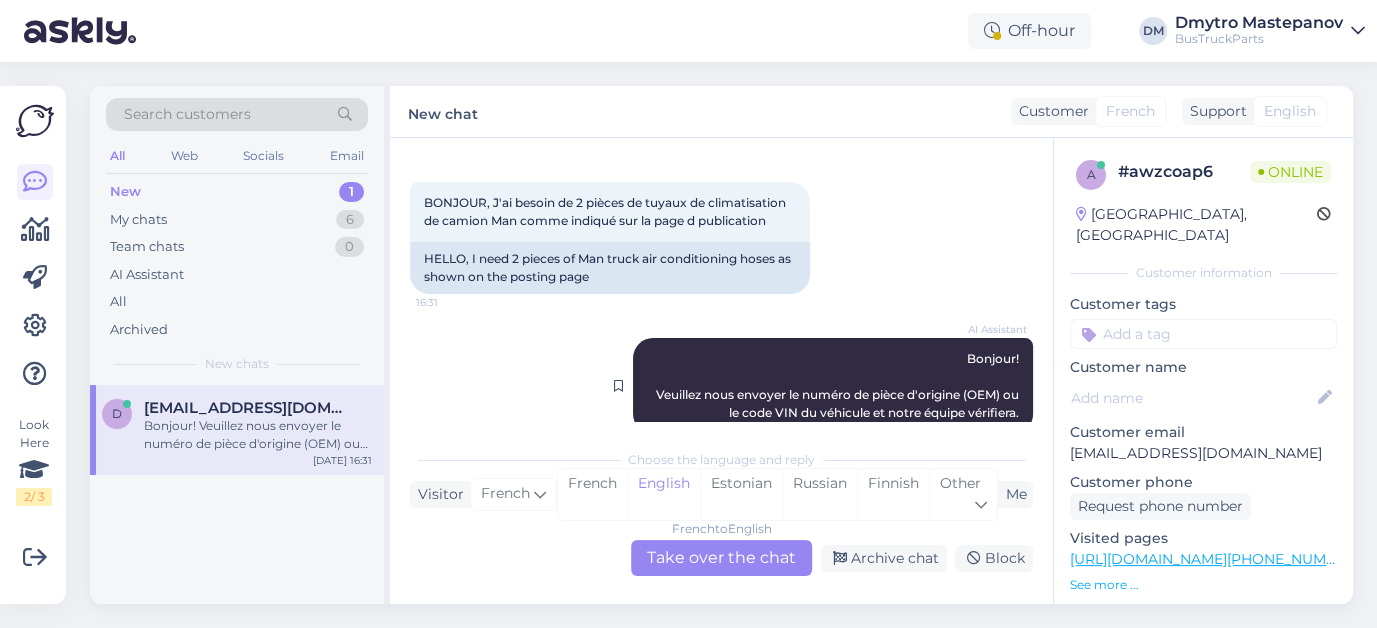scroll, scrollTop: 117, scrollLeft: 0, axis: vertical 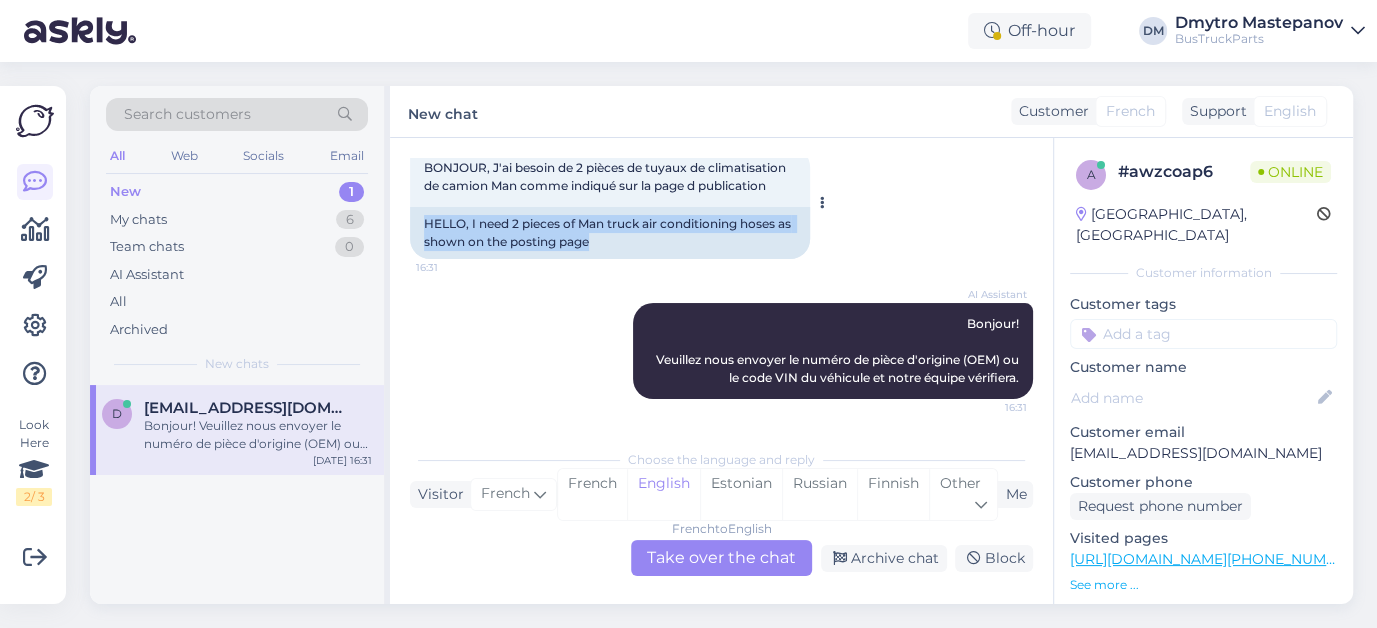 drag, startPoint x: 425, startPoint y: 222, endPoint x: 645, endPoint y: 249, distance: 221.65062 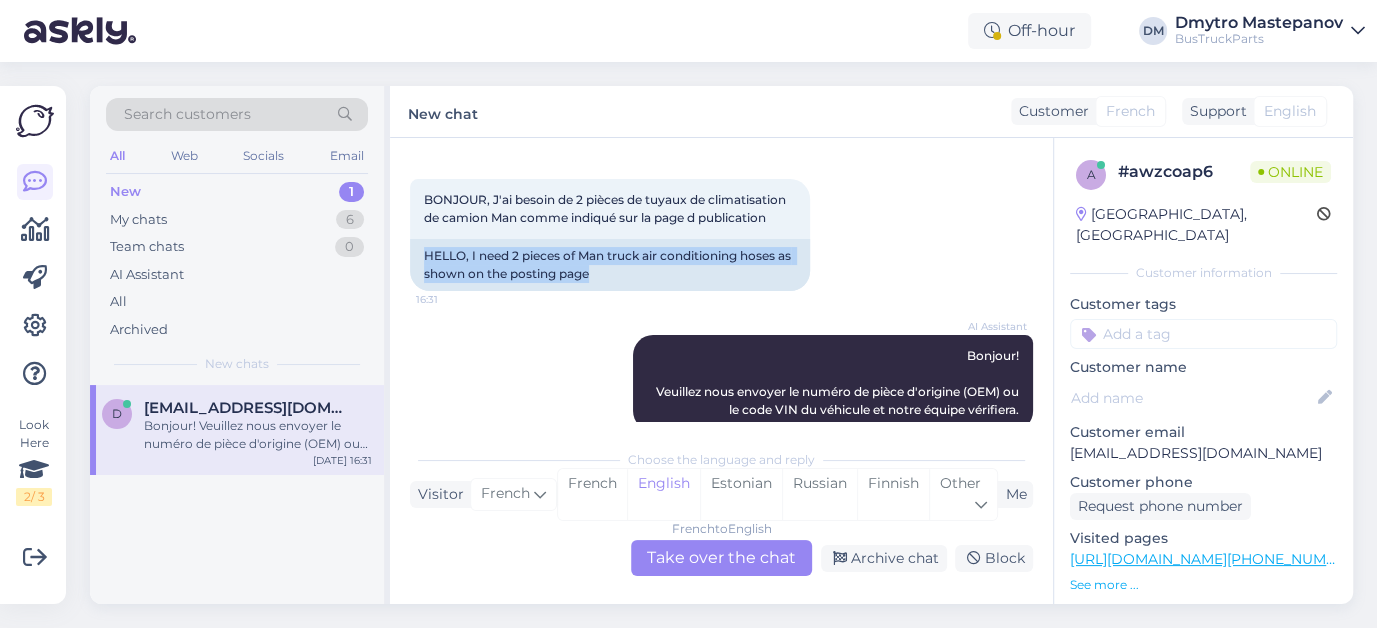scroll, scrollTop: 117, scrollLeft: 0, axis: vertical 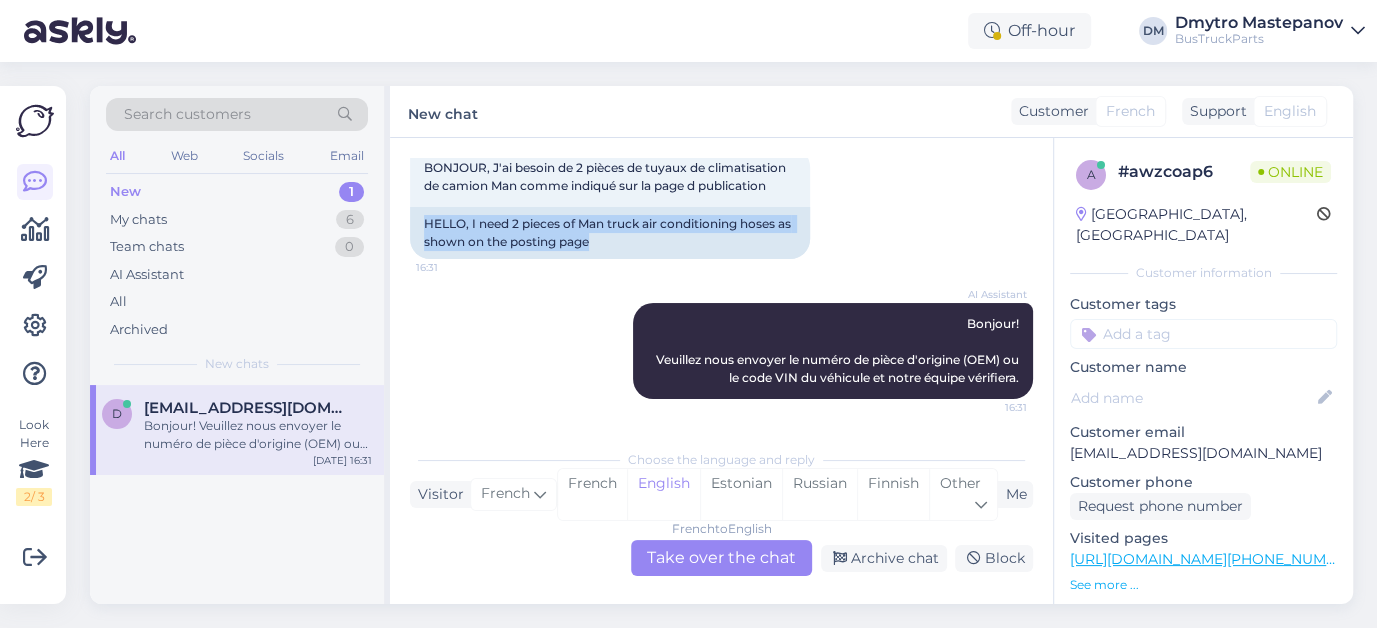 click on "See more ..." at bounding box center [1203, 585] 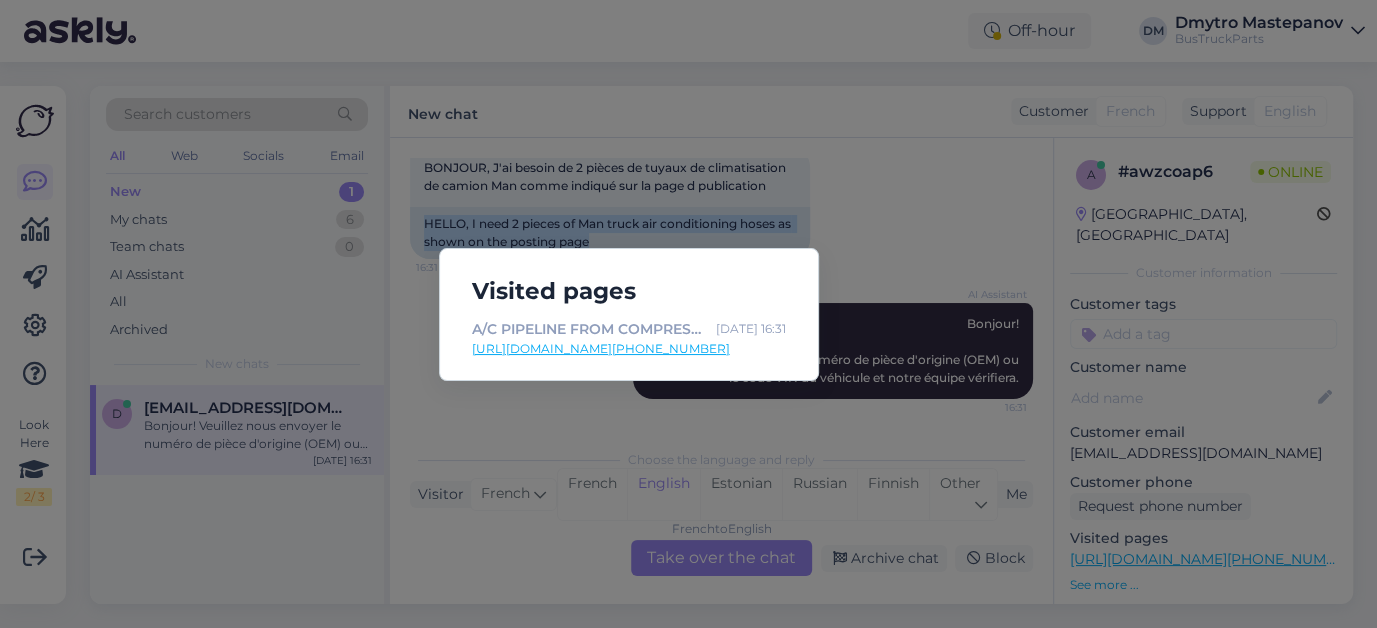 click on "[URL][DOMAIN_NAME][PHONE_NUMBER]" at bounding box center (629, 349) 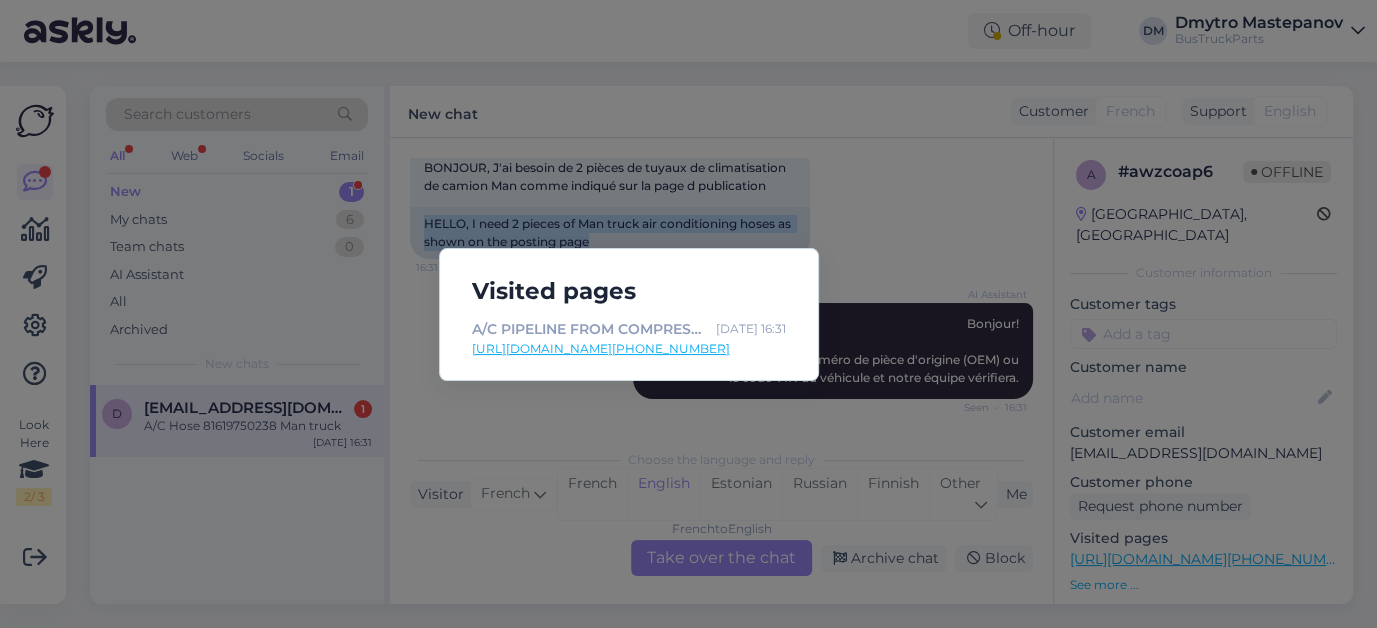scroll, scrollTop: 237, scrollLeft: 0, axis: vertical 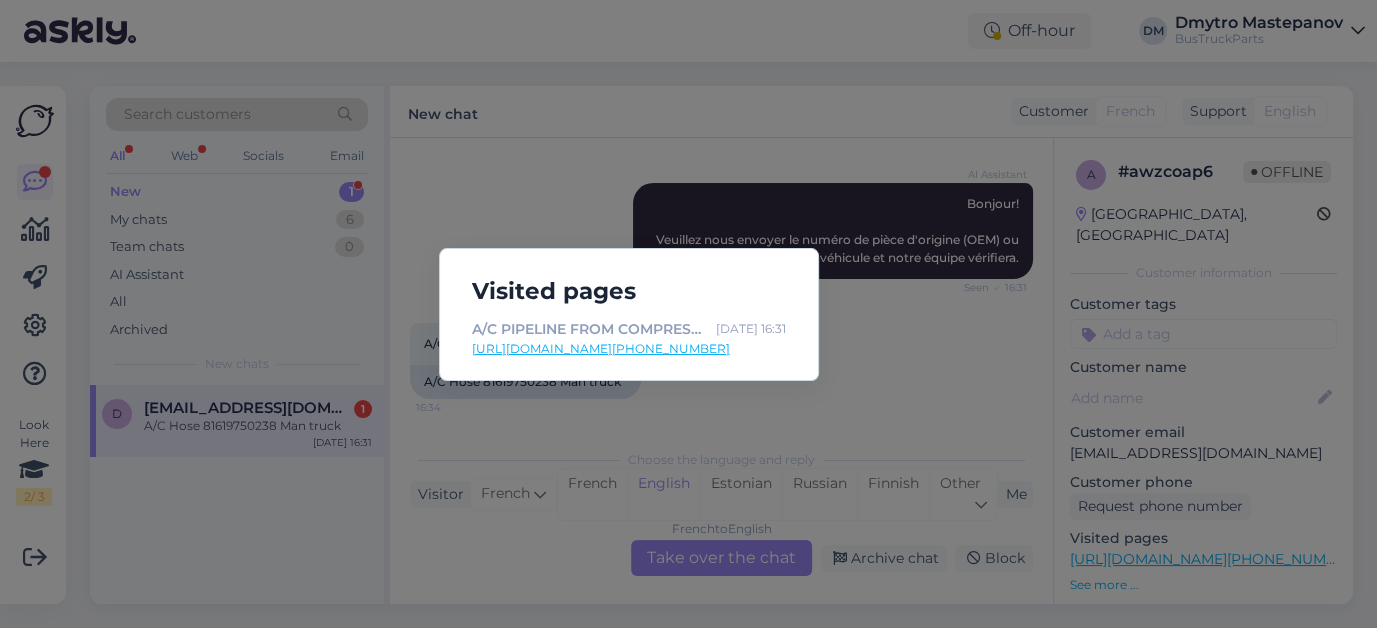 click on "Visited pages A/C PIPELINE FROM COMPRESSOR TO DRIER | MAN TGL, TGM, TGS, TGX ([DATE]-[DATE]), 2010, [81619750238] (ID: TP1420723) | Truck and bus wreck yard & spare parts | TruckParts Eesti OÜ | TruckParts Eesti OÜ [DATE] 16:31  [URL][DOMAIN_NAME][PHONE_NUMBER]" at bounding box center (688, 314) 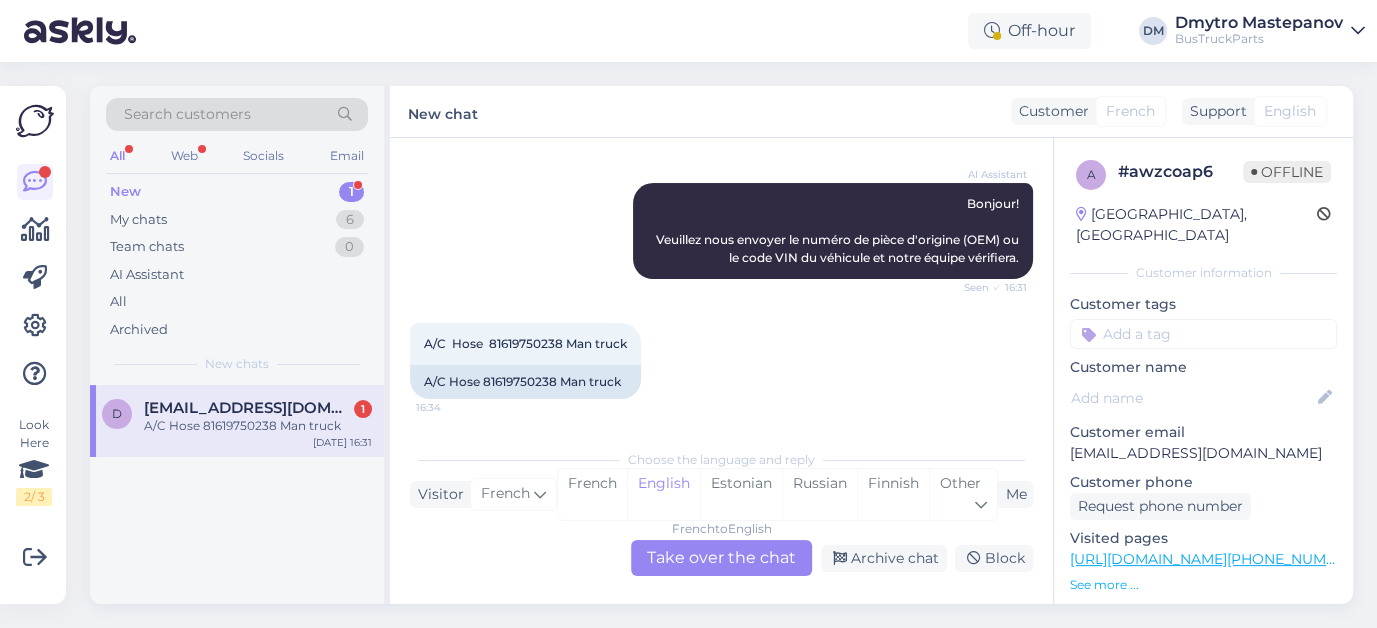 click on "A/C  Hose  81619750238 Man truck  16:34  A/C Hose 81619750238 Man truck" at bounding box center (721, 361) 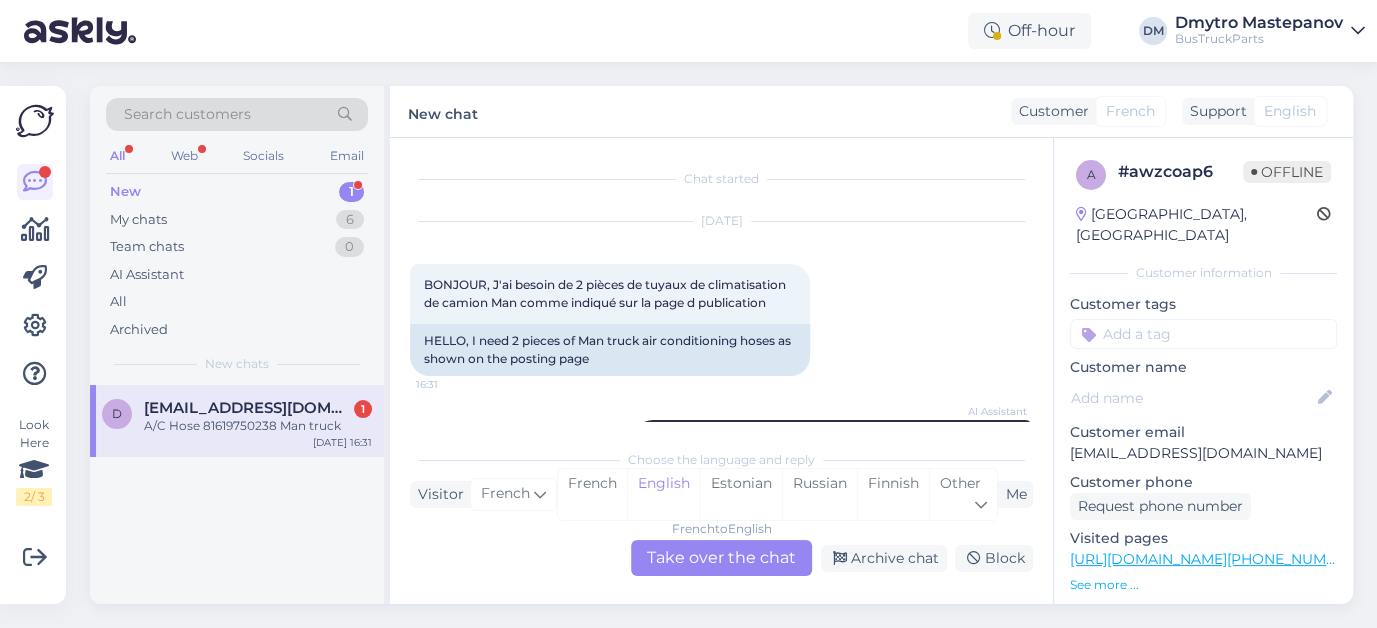 scroll, scrollTop: 237, scrollLeft: 0, axis: vertical 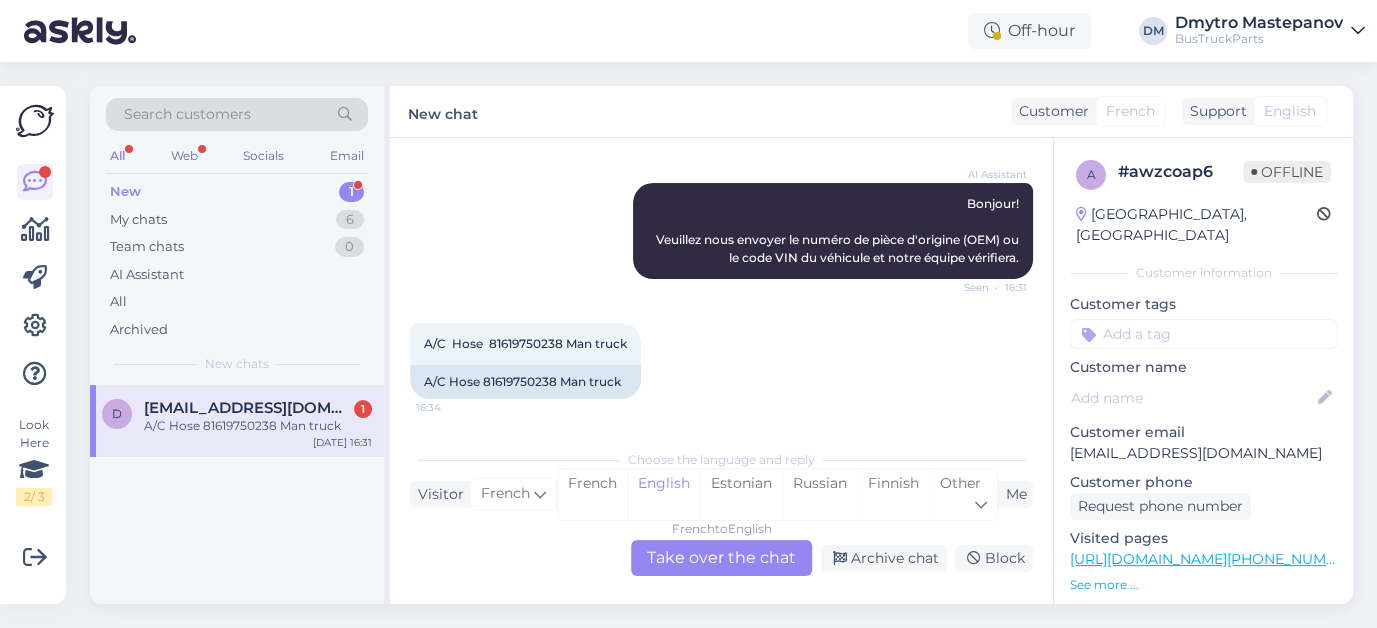 click on "French  to  English Take over the chat" at bounding box center [721, 558] 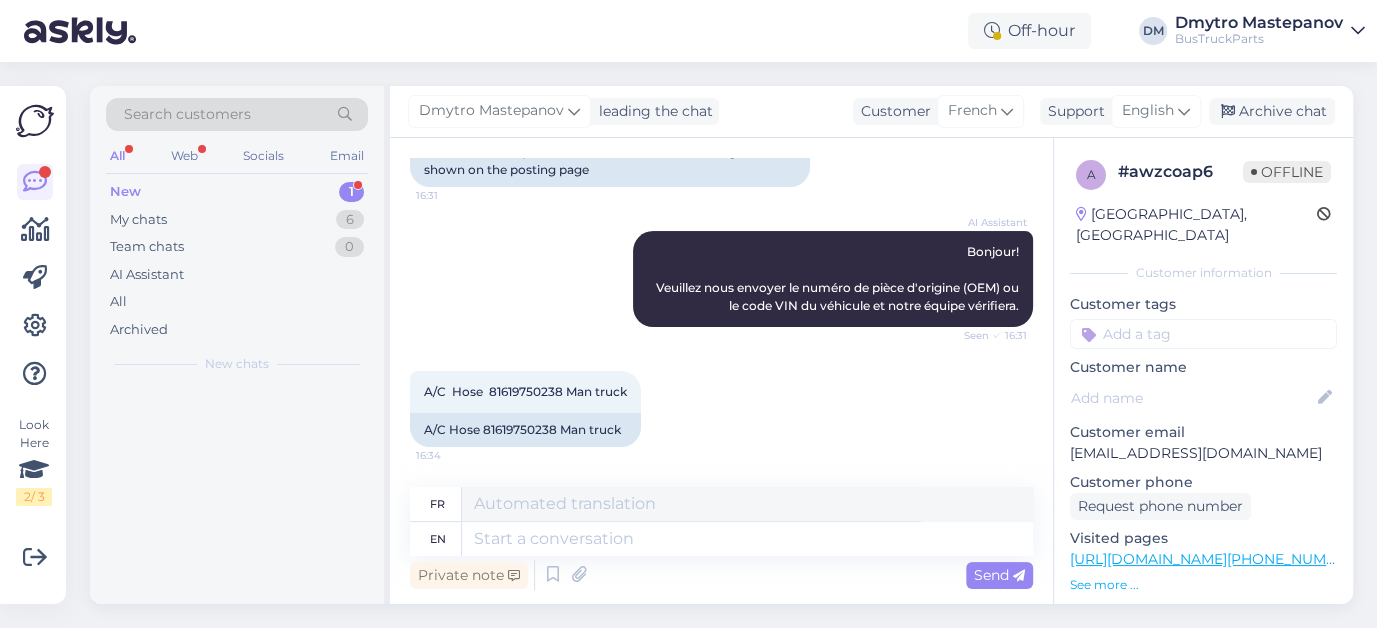 scroll, scrollTop: 188, scrollLeft: 0, axis: vertical 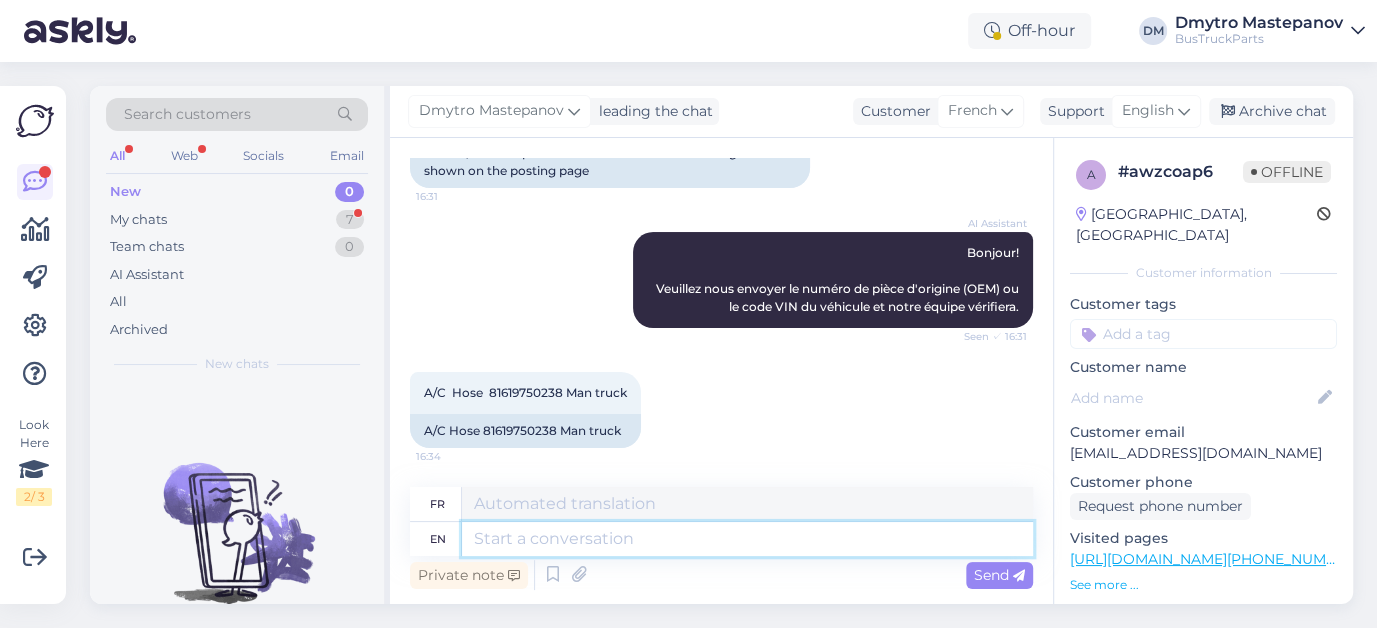 click at bounding box center (747, 539) 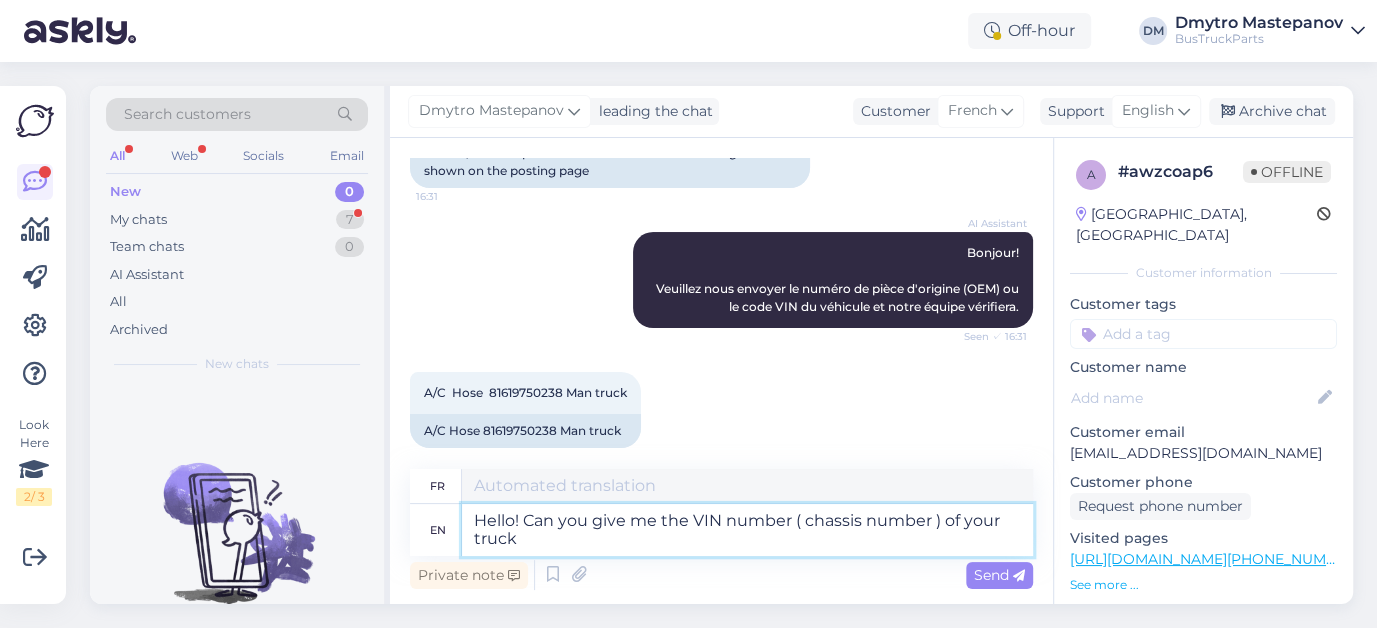 scroll, scrollTop: 206, scrollLeft: 0, axis: vertical 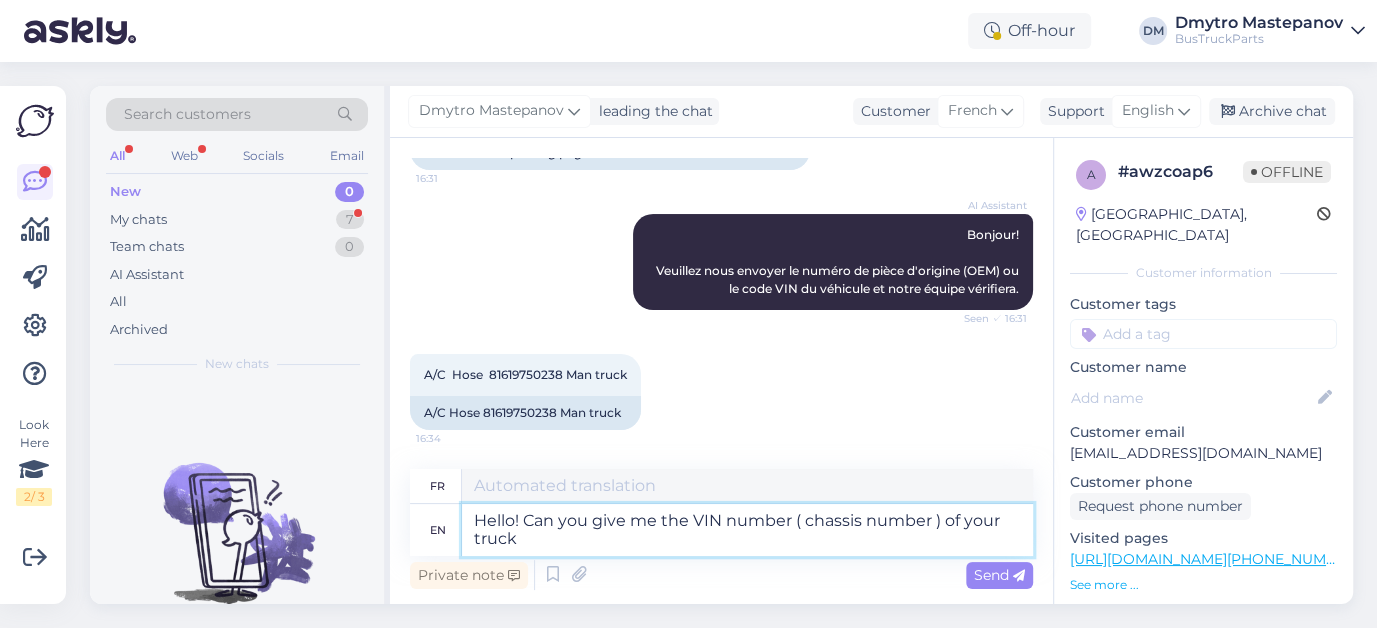 type on "Bonjour ! Pouvez-vous me donner le numéro VIN (numéro de châssis) de votre camion ?" 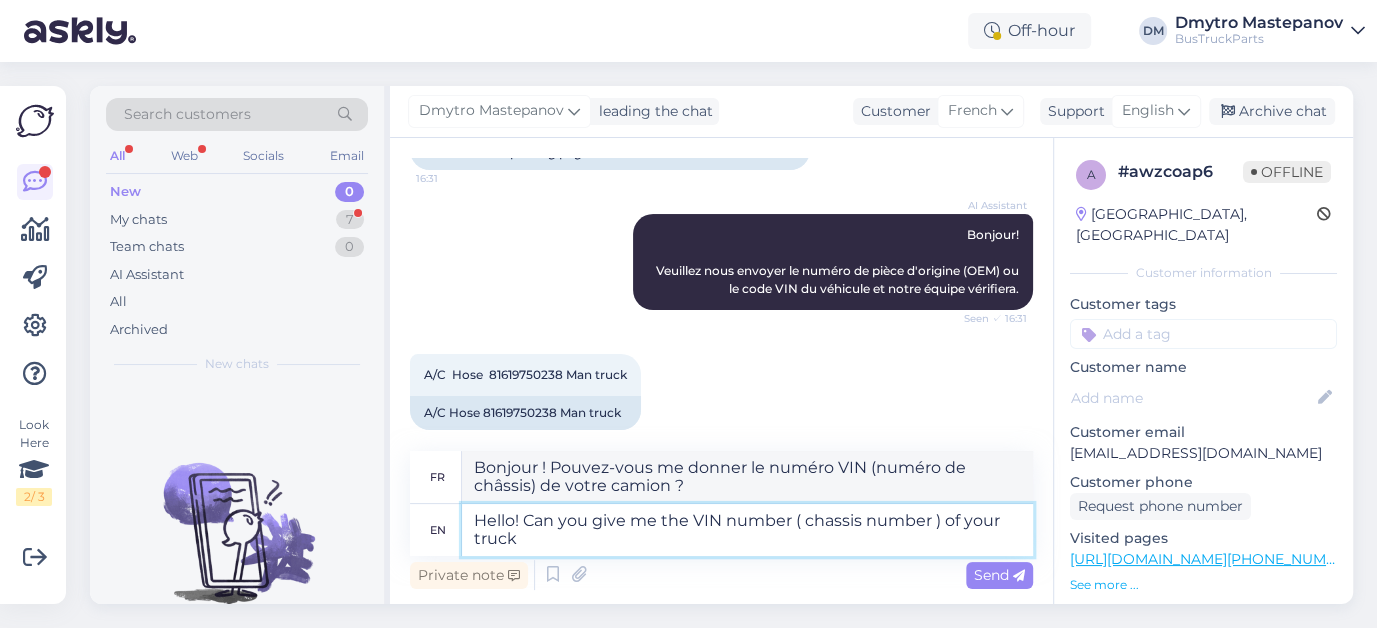 scroll, scrollTop: 224, scrollLeft: 0, axis: vertical 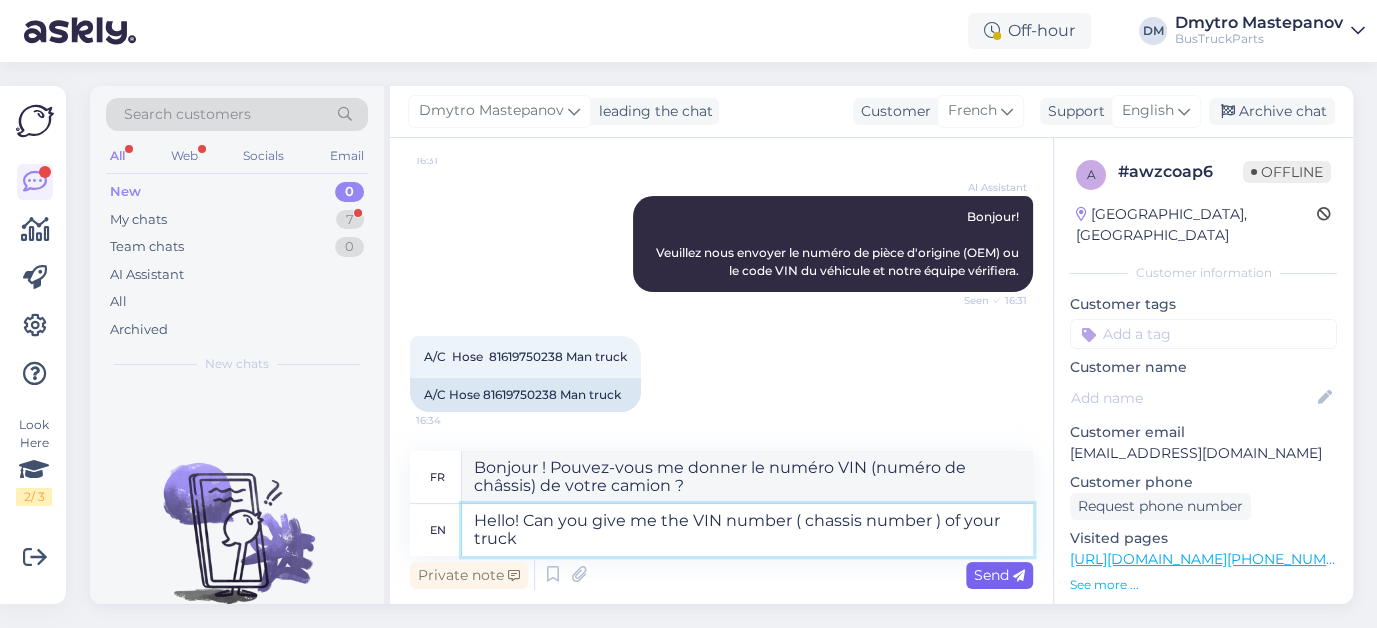 type on "Hello! Can you give me the VIN number ( chassis number ) of your truck" 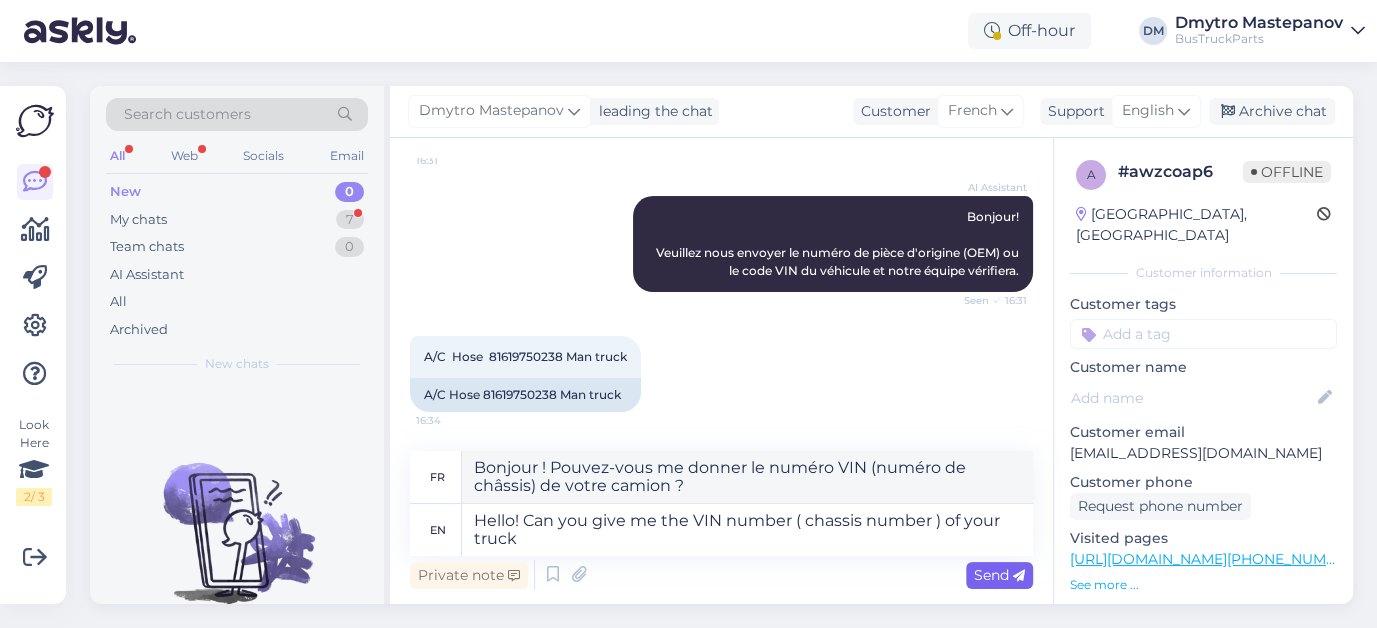 click on "Send" at bounding box center (999, 575) 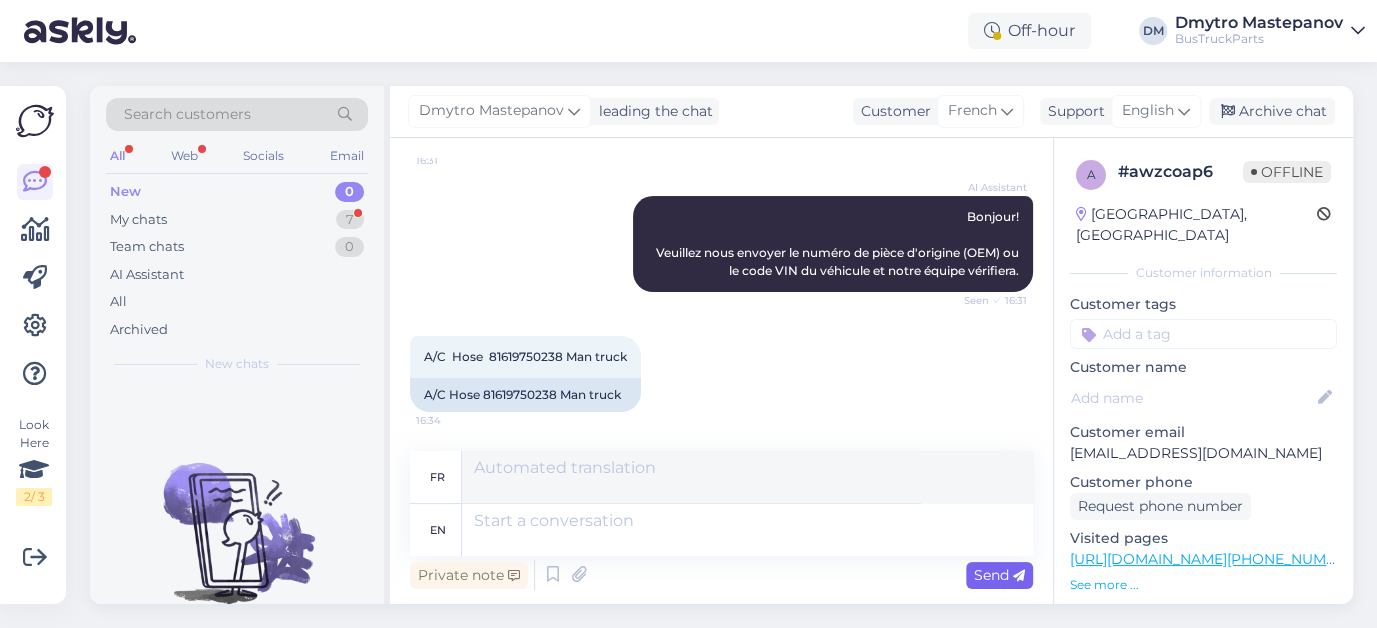 scroll, scrollTop: 344, scrollLeft: 0, axis: vertical 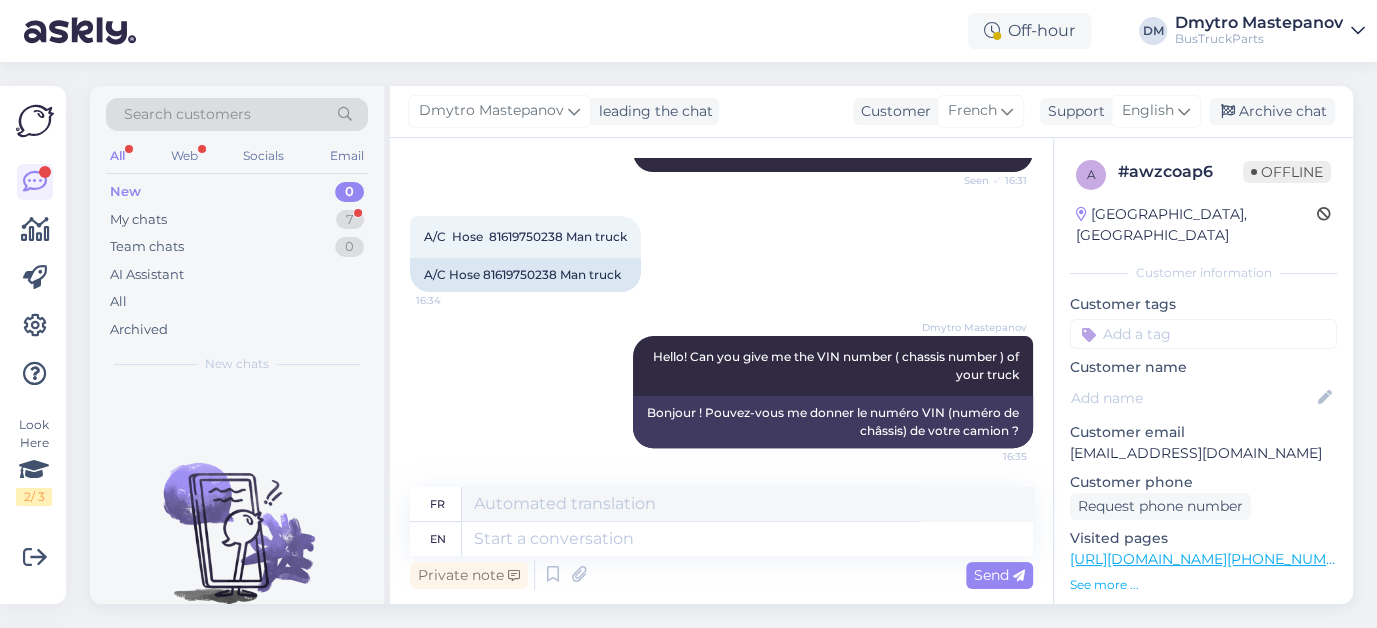 click on "A/C  Hose  81619750238 Man truck  16:34  A/C Hose 81619750238 Man truck" at bounding box center (721, 254) 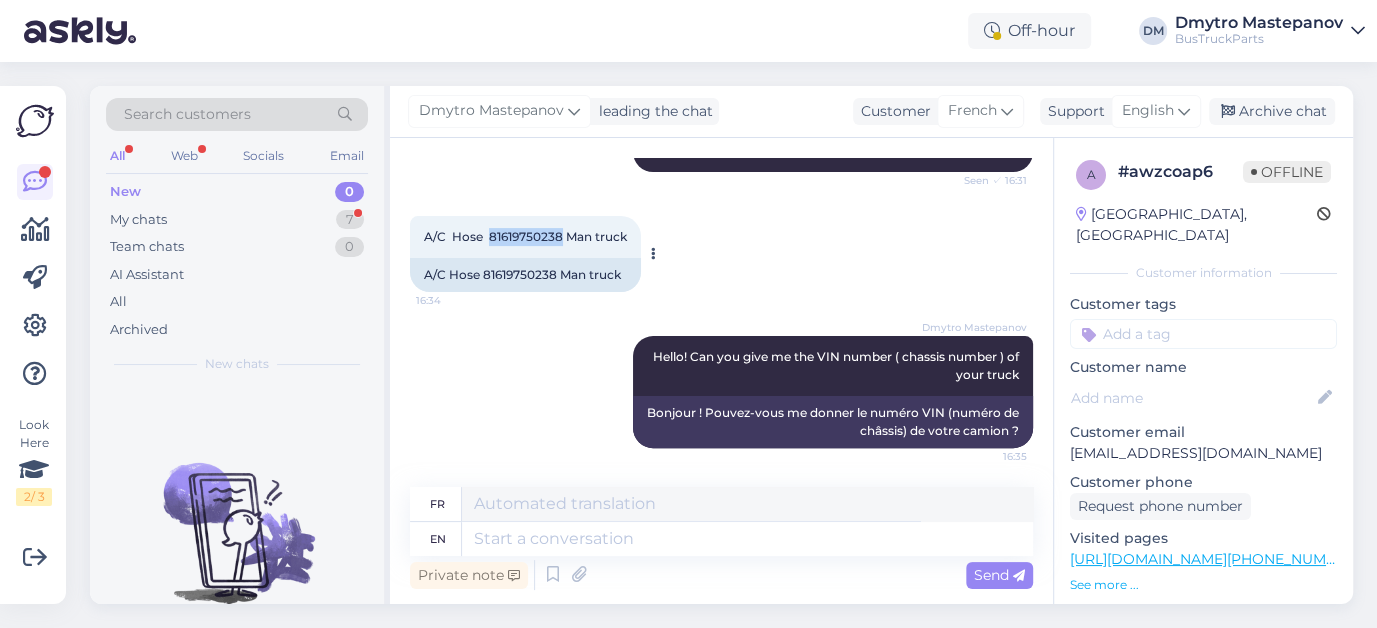 drag, startPoint x: 491, startPoint y: 237, endPoint x: 560, endPoint y: 242, distance: 69.18092 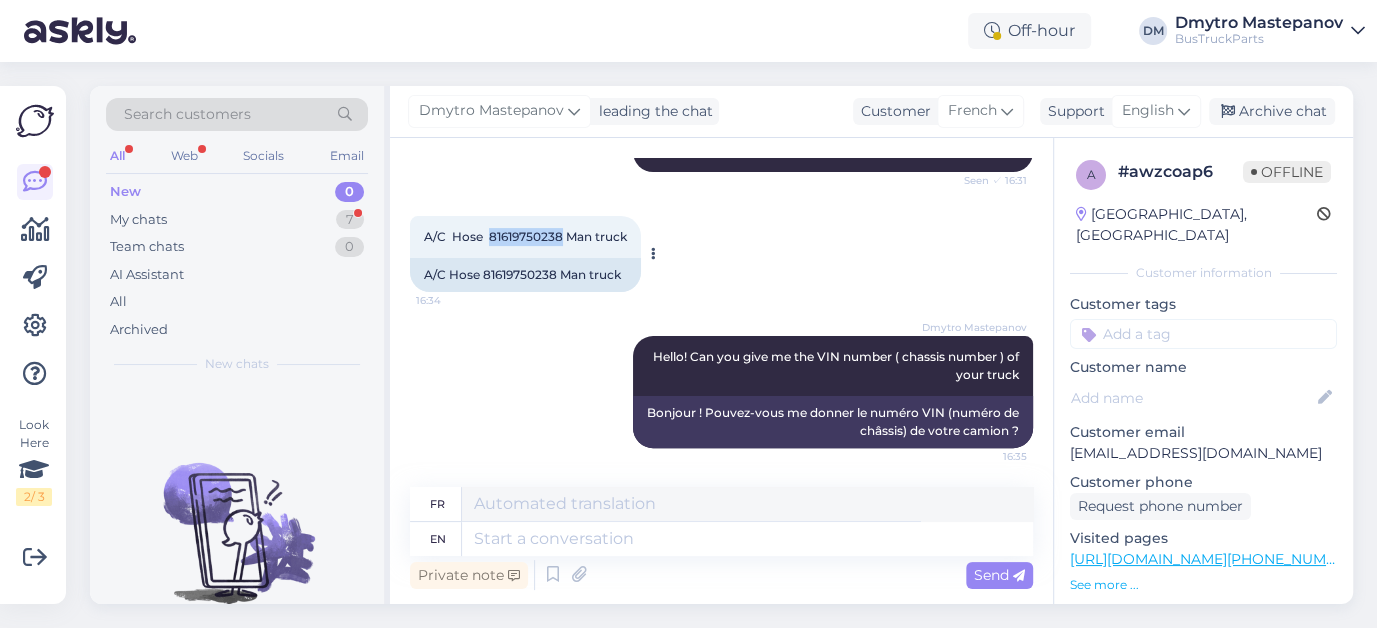click on "A/C  Hose  81619750238 Man truck" at bounding box center (525, 236) 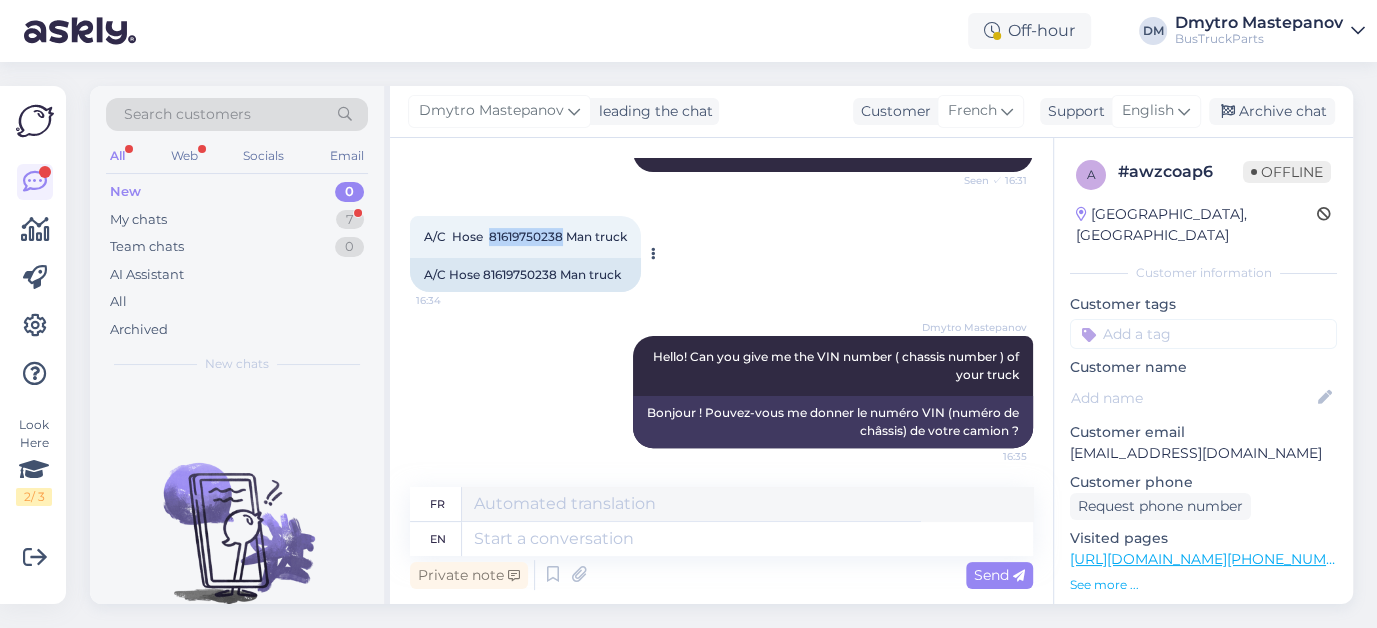 copy on "81619750238" 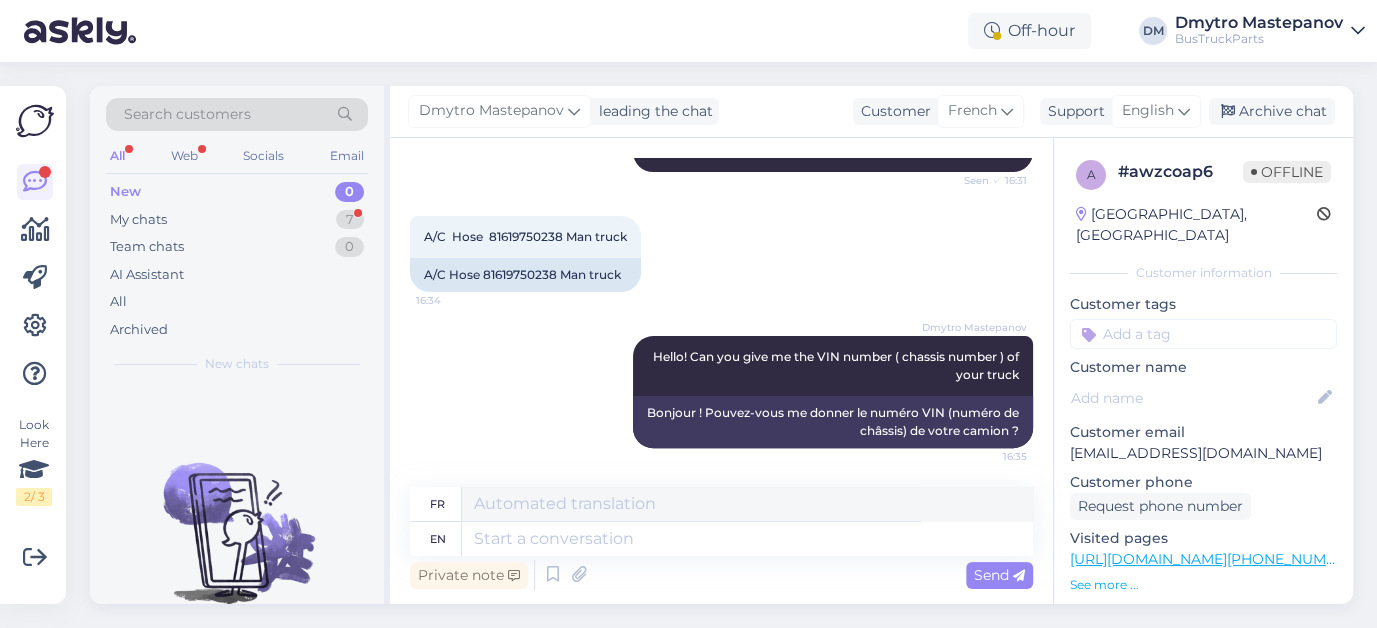 click on "[PERSON_NAME] Mastepanov Hello! Can you give me the VIN number ( chassis number ) of your truck 16:35  Bonjour ! Pouvez-vous me donner le numéro VIN (numéro de châssis) de votre camion ?" at bounding box center (721, 392) 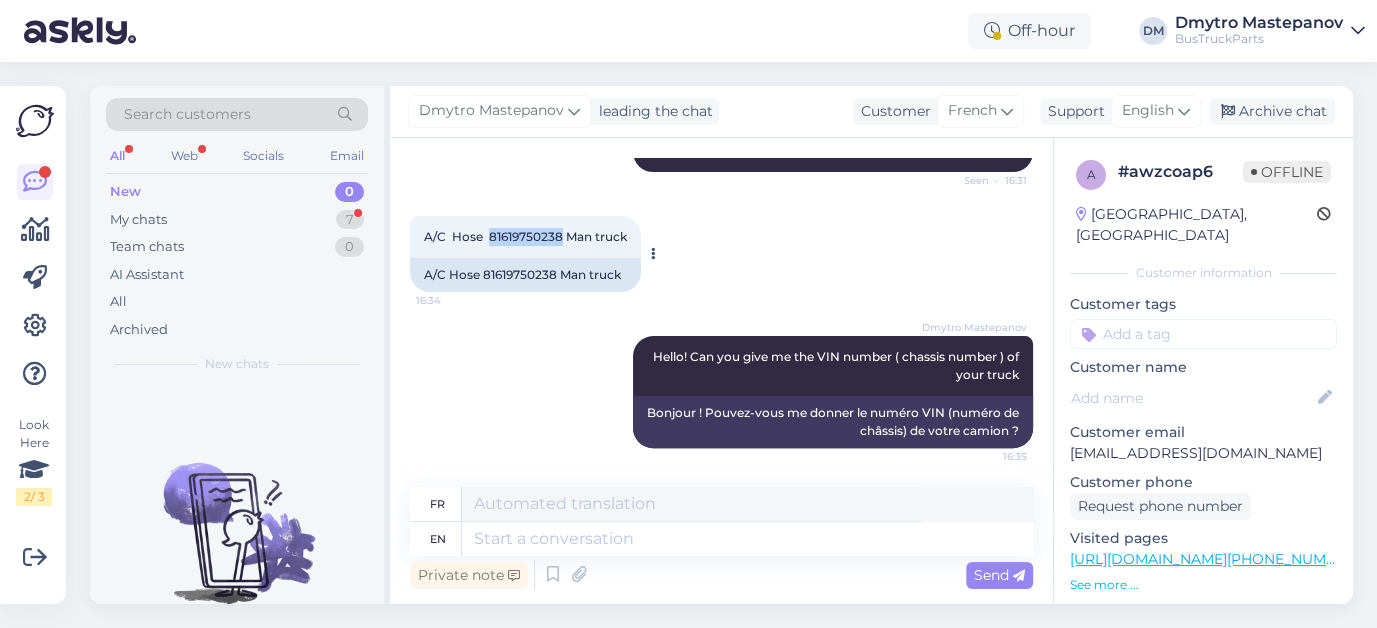 drag, startPoint x: 488, startPoint y: 235, endPoint x: 561, endPoint y: 238, distance: 73.061615 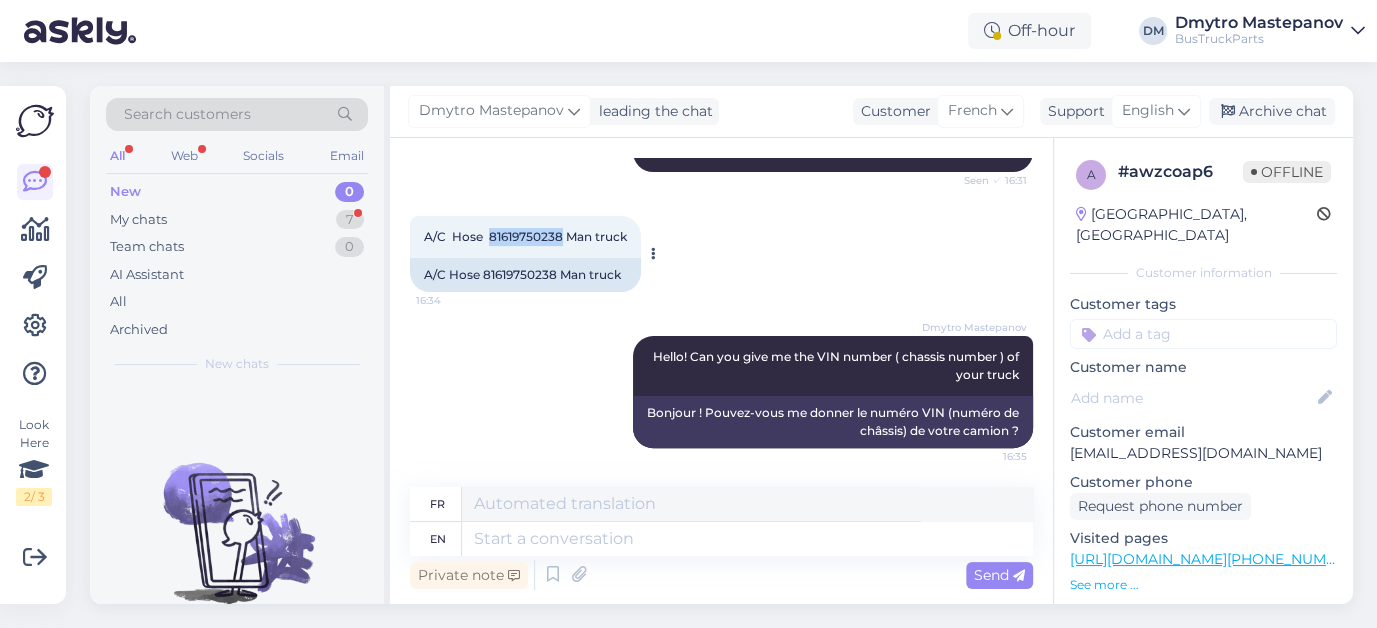 click on "A/C  Hose  81619750238 Man truck" at bounding box center [525, 236] 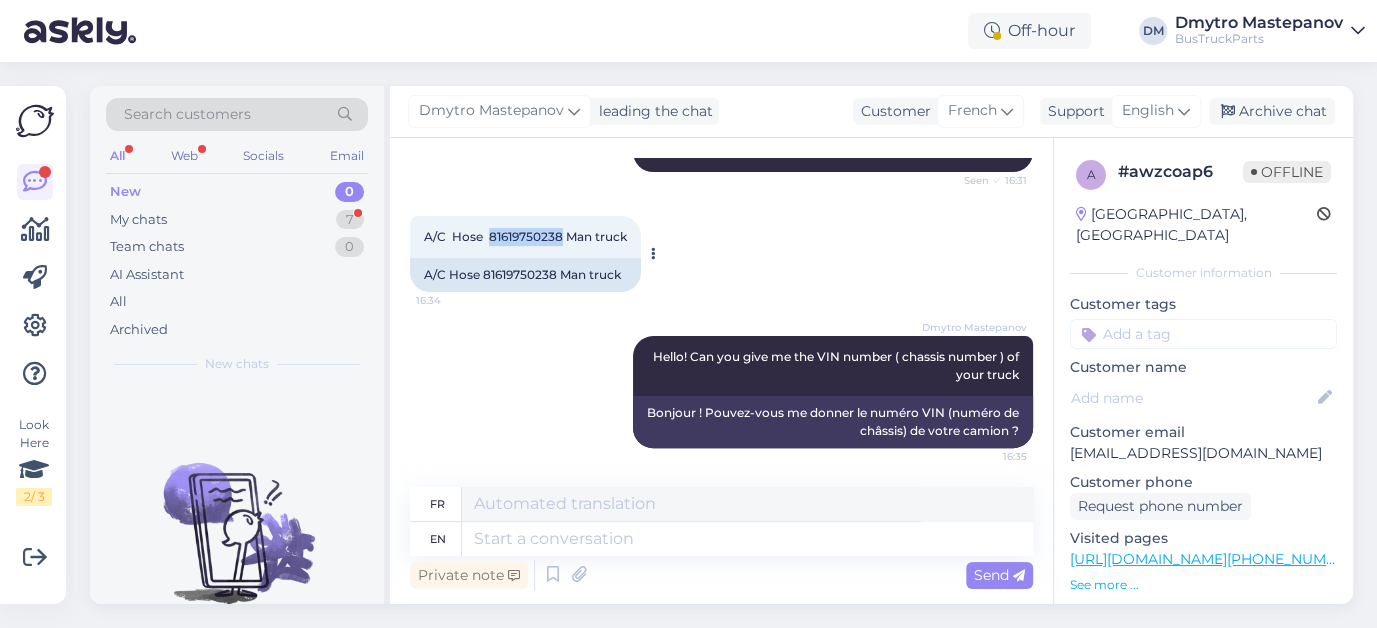 copy on "81619750238" 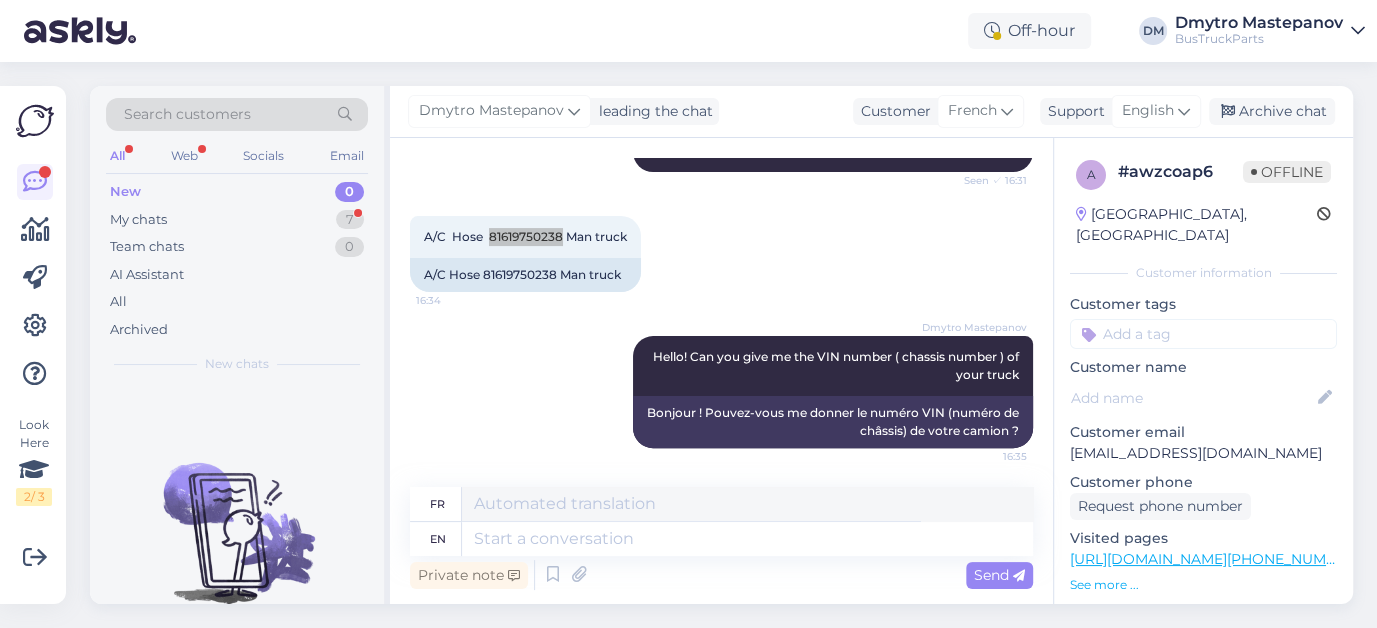 scroll, scrollTop: 0, scrollLeft: 0, axis: both 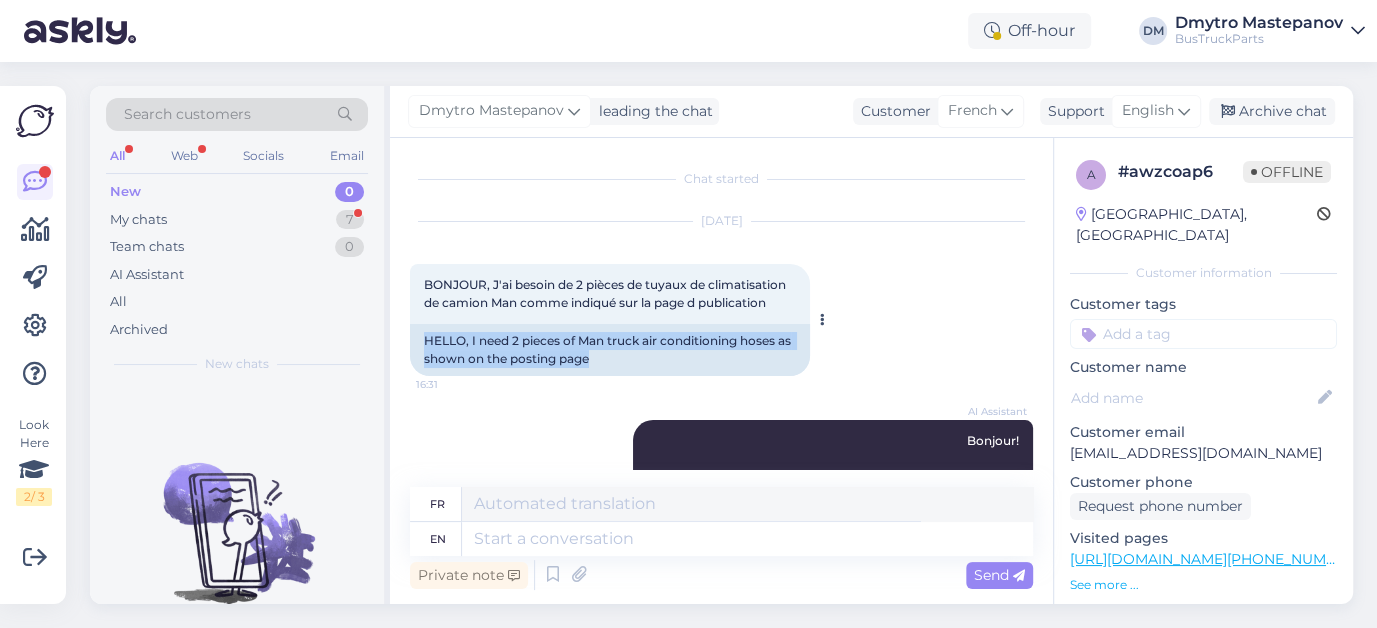 drag, startPoint x: 425, startPoint y: 345, endPoint x: 612, endPoint y: 371, distance: 188.79883 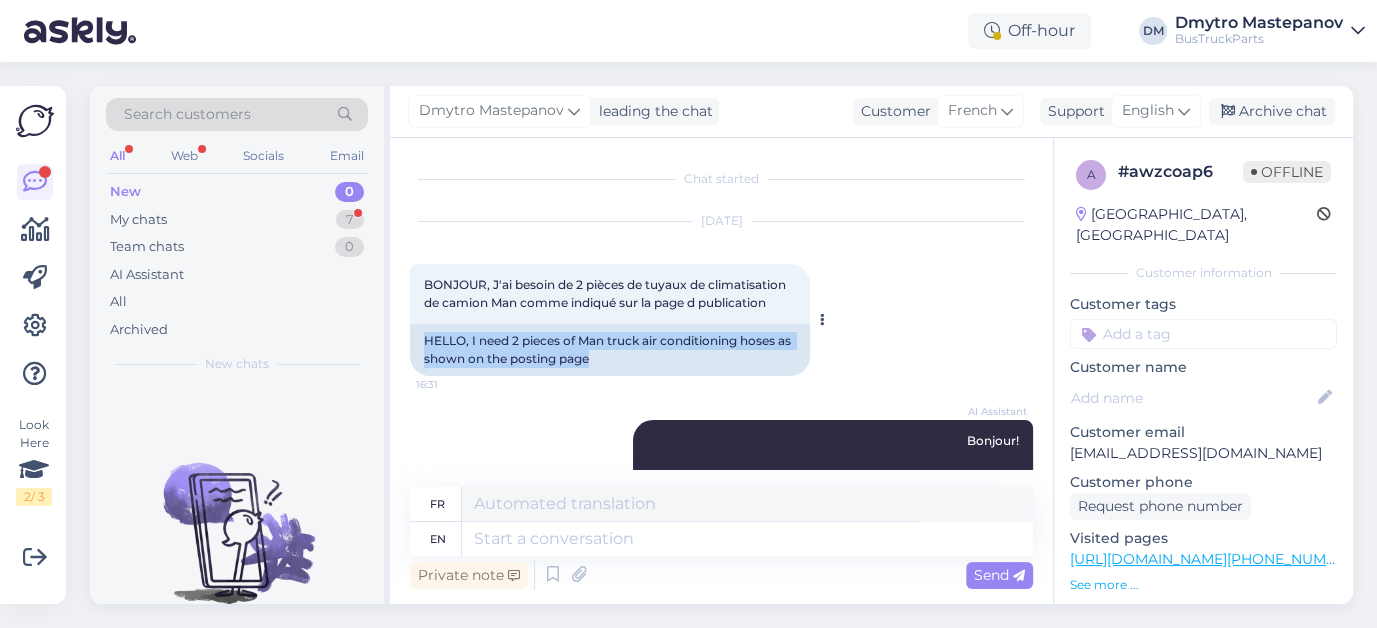 click on "HELLO, I need 2 pieces of Man truck air conditioning hoses as shown on the posting page" at bounding box center (610, 350) 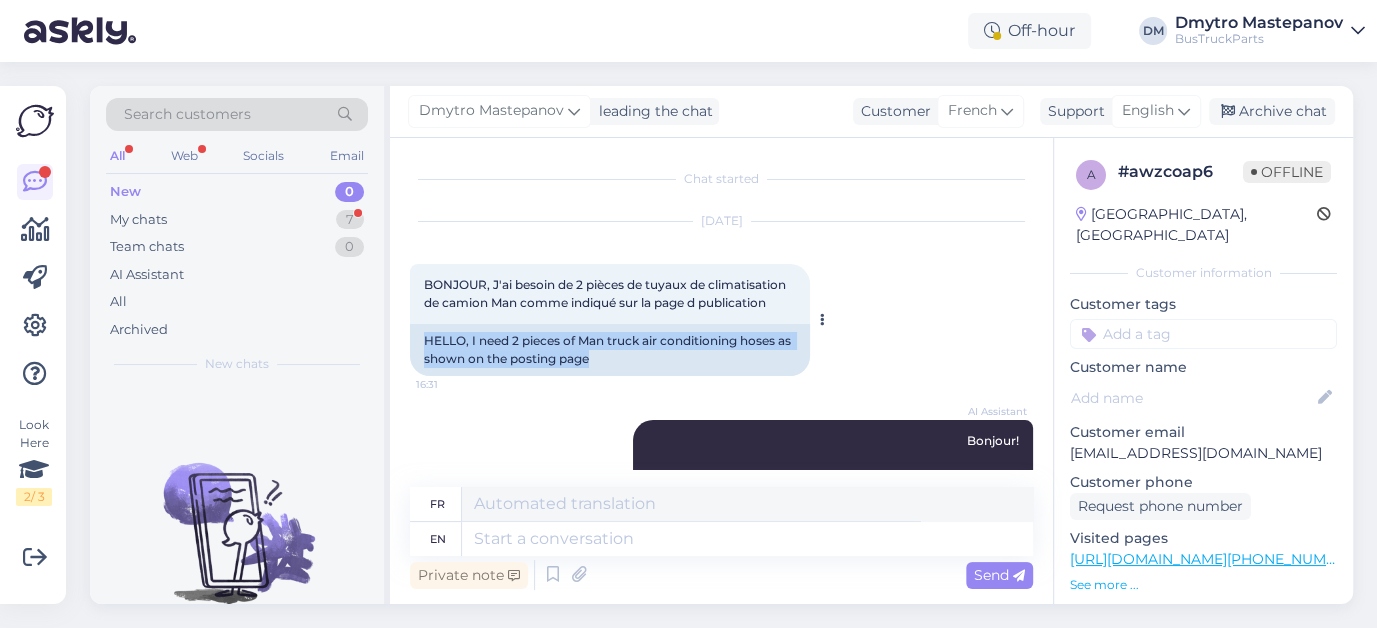 copy on "HELLO, I need 2 pieces of Man truck air conditioning hoses as shown on the posting page" 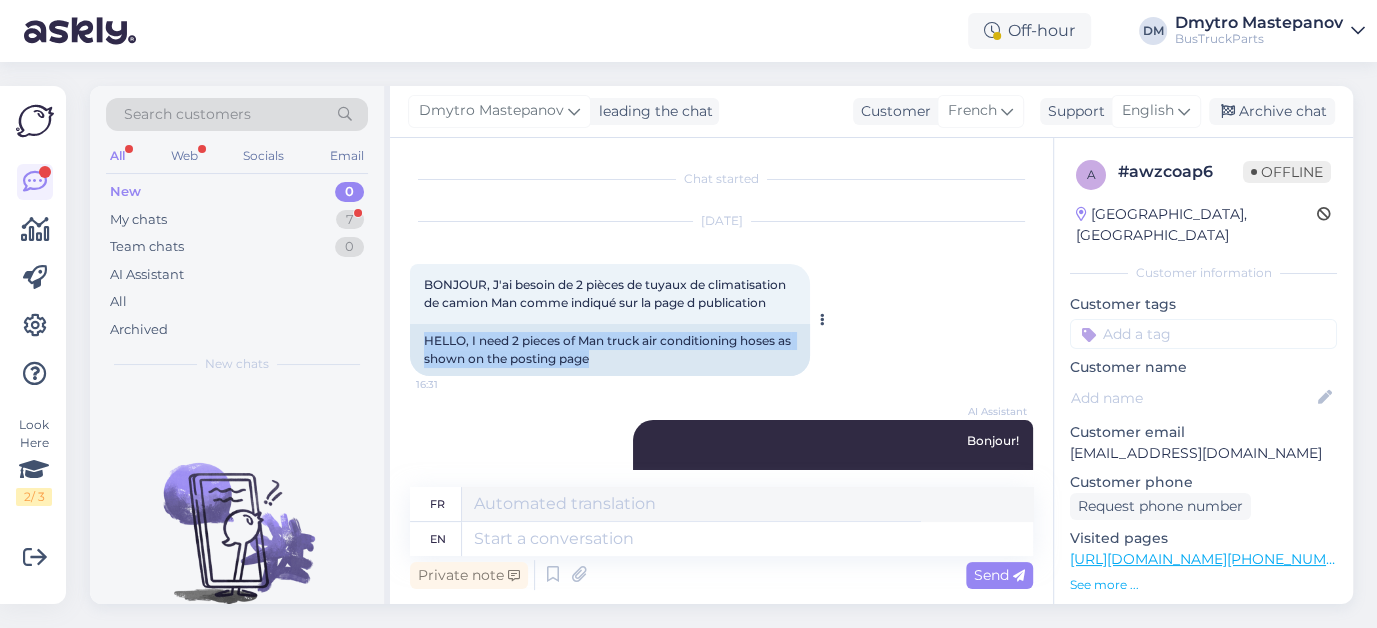 click on "HELLO, I need 2 pieces of Man truck air conditioning hoses as shown on the posting page" at bounding box center [610, 350] 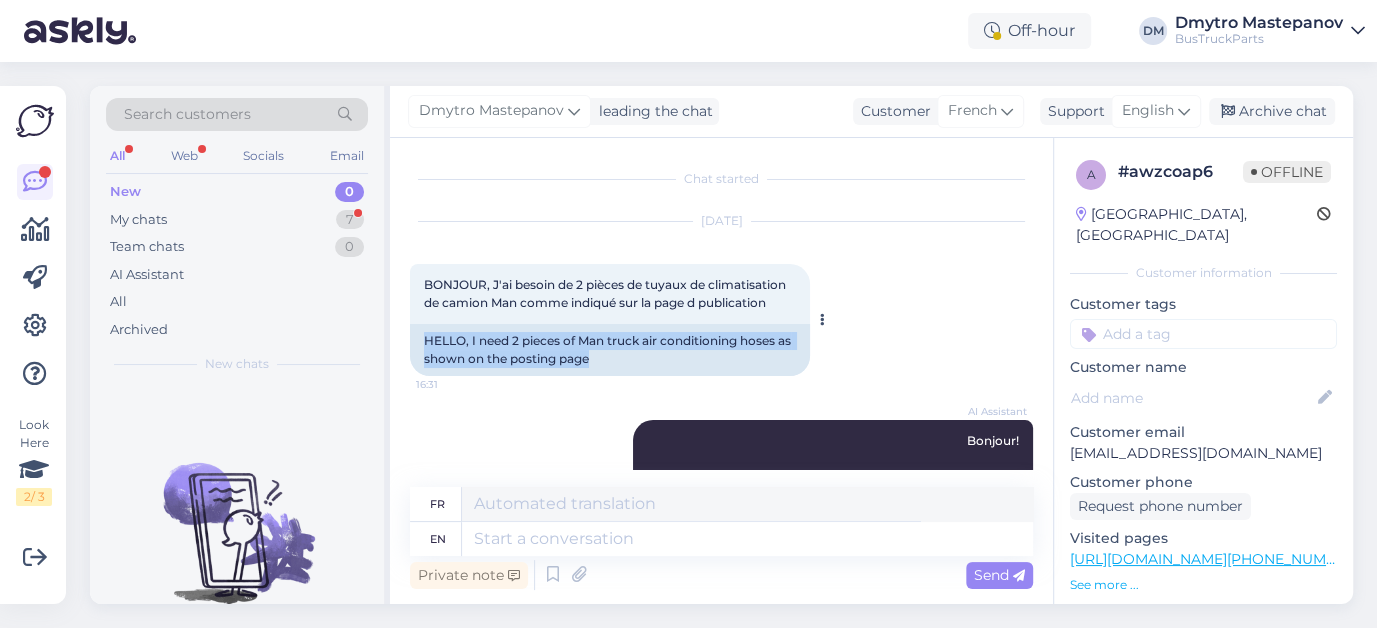 copy on "HELLO, I need 2 pieces of Man truck air conditioning hoses as shown on the posting page" 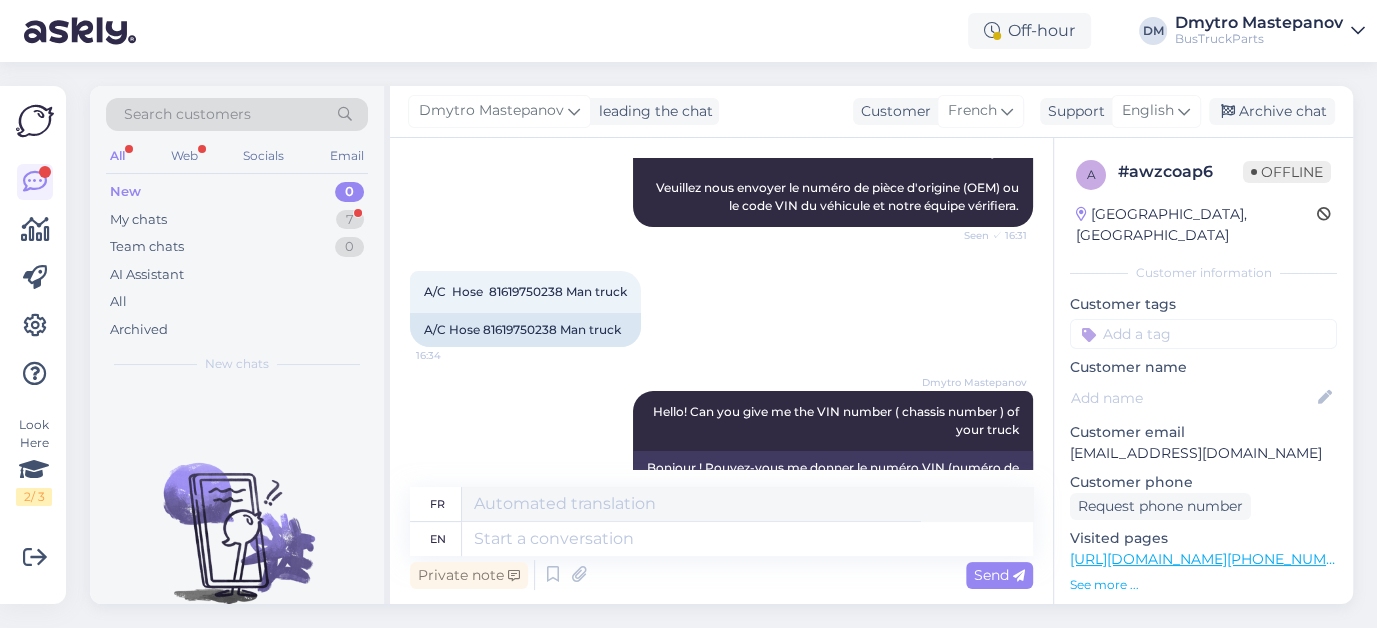 scroll, scrollTop: 283, scrollLeft: 0, axis: vertical 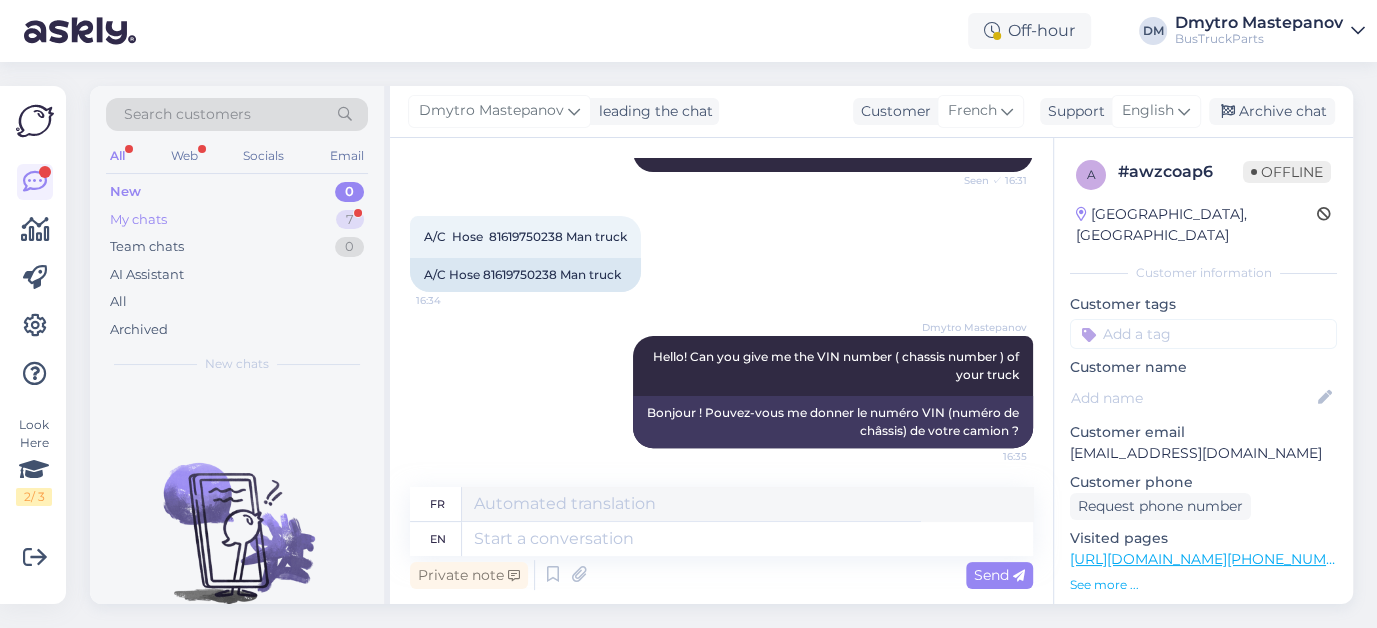 click on "My chats" at bounding box center (138, 220) 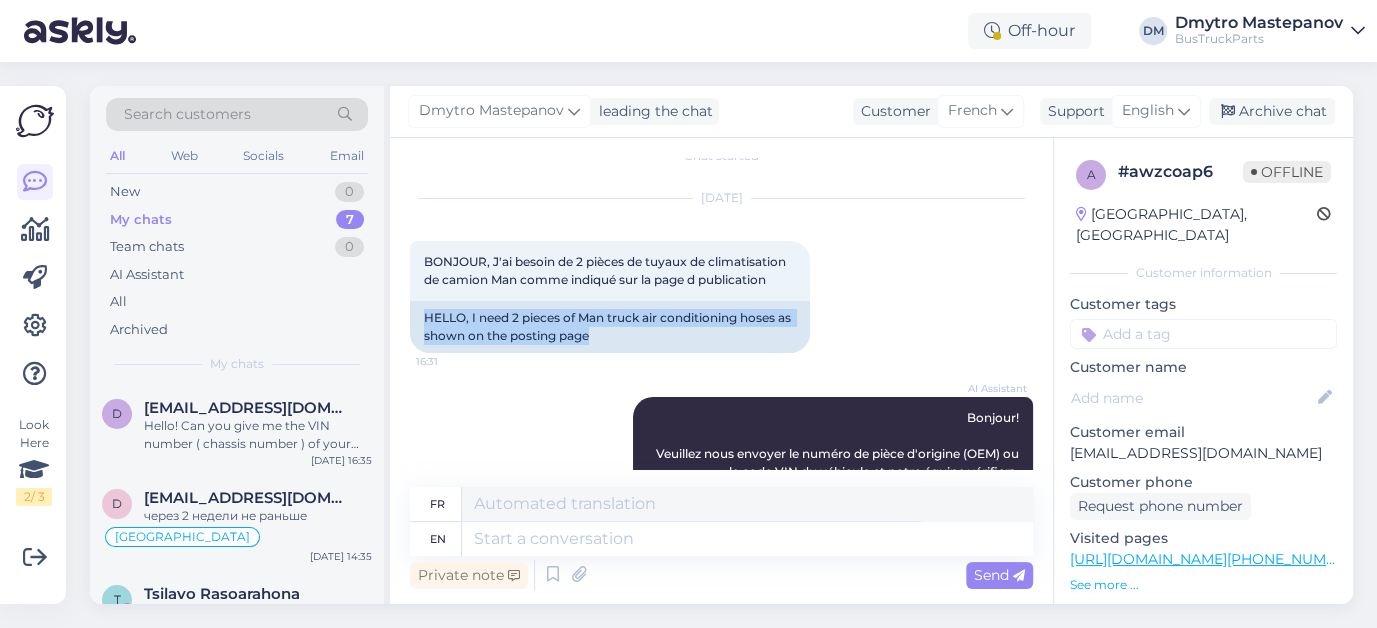 scroll, scrollTop: 32, scrollLeft: 0, axis: vertical 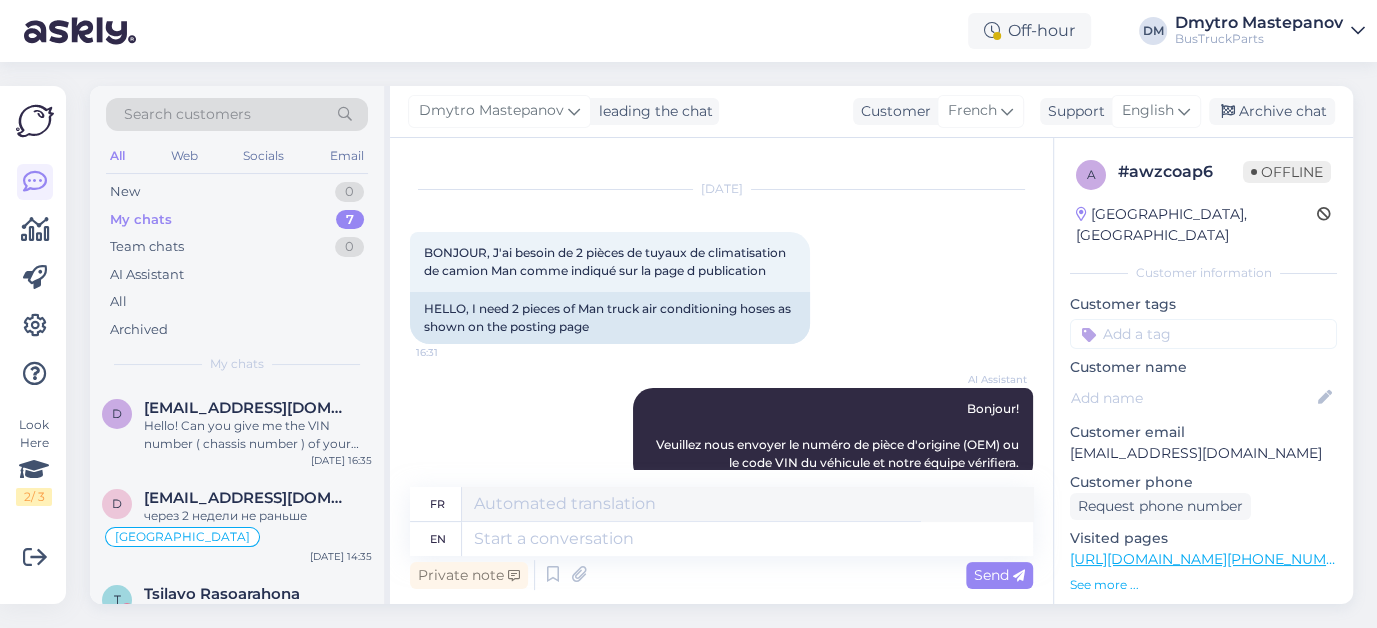 click on "[DATE] BONJOUR, J'ai besoin de 2 pièces de tuyaux de climatisation de camion Man comme indiqué sur la page d publication  16:31  HELLO, I need 2 pieces of Man truck air conditioning hoses as shown on the posting page" at bounding box center (721, 267) 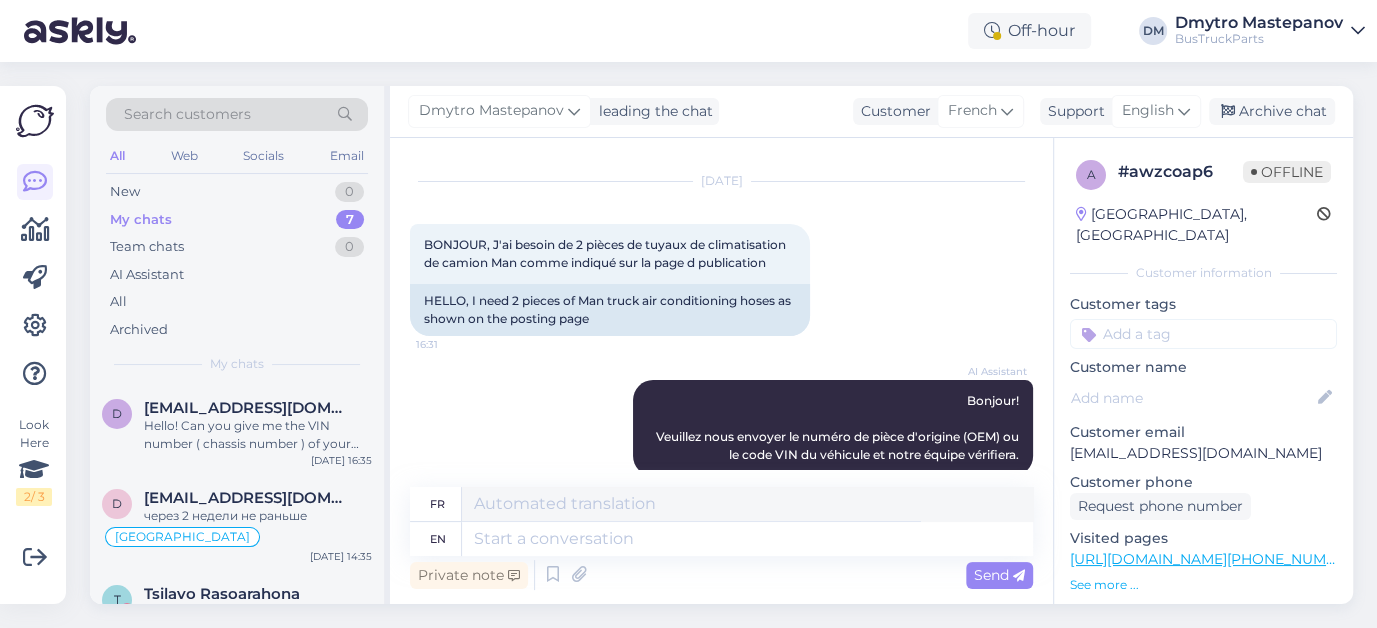 scroll, scrollTop: 54, scrollLeft: 0, axis: vertical 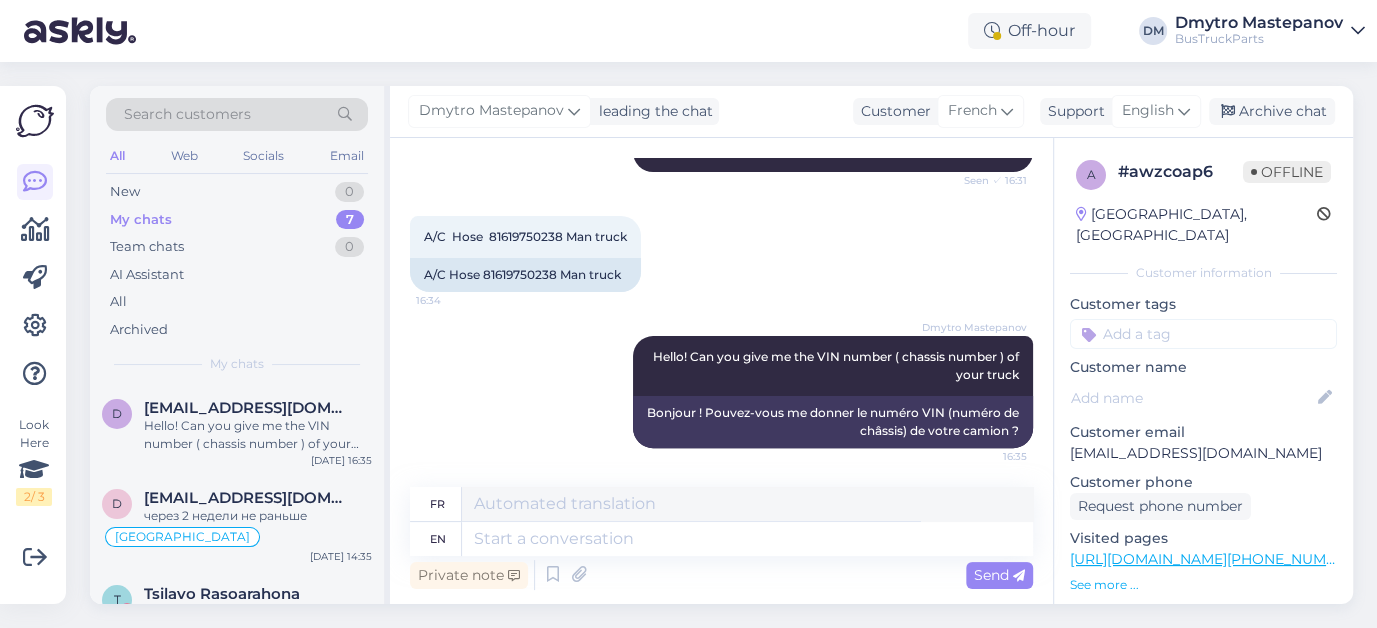 click on "[URL][DOMAIN_NAME][PHONE_NUMBER]" at bounding box center [1215, 559] 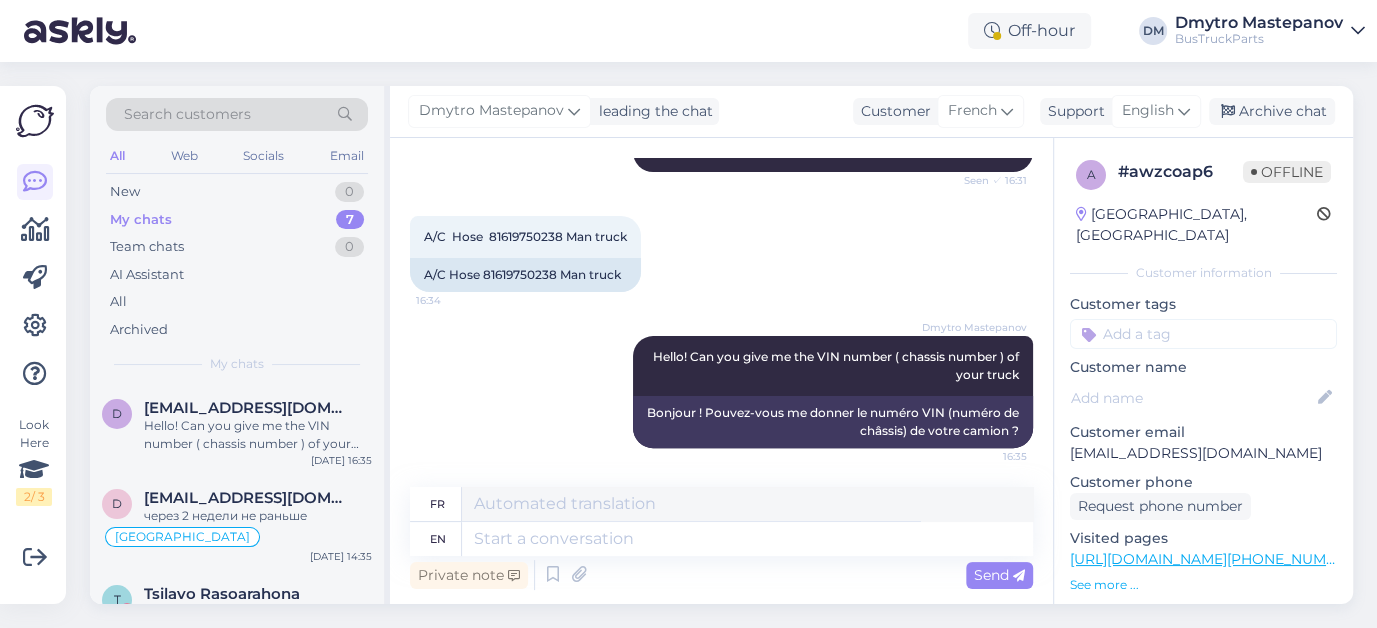 click on "AI Assistant Bonjour!
Veuillez nous envoyer le numéro de pièce d'origine (OEM) ou le code VIN du véhicule et notre équipe vérifiera. Seen ✓ 16:31" at bounding box center [721, 124] 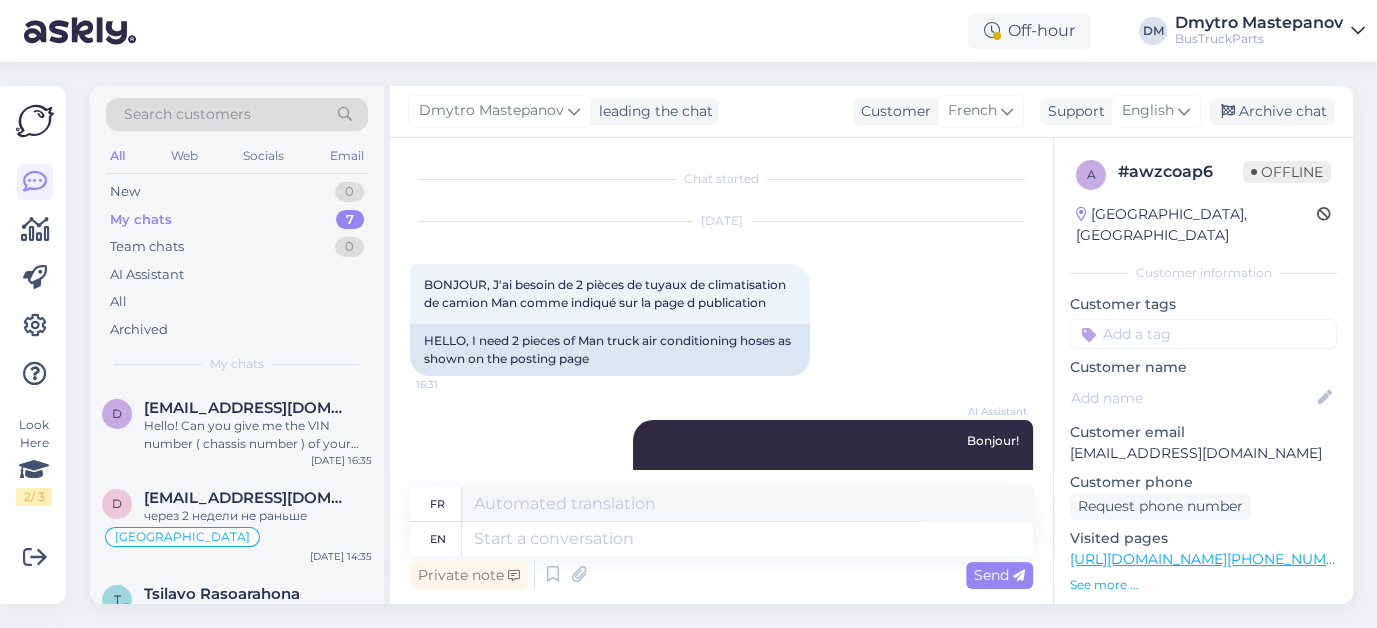 scroll, scrollTop: 344, scrollLeft: 0, axis: vertical 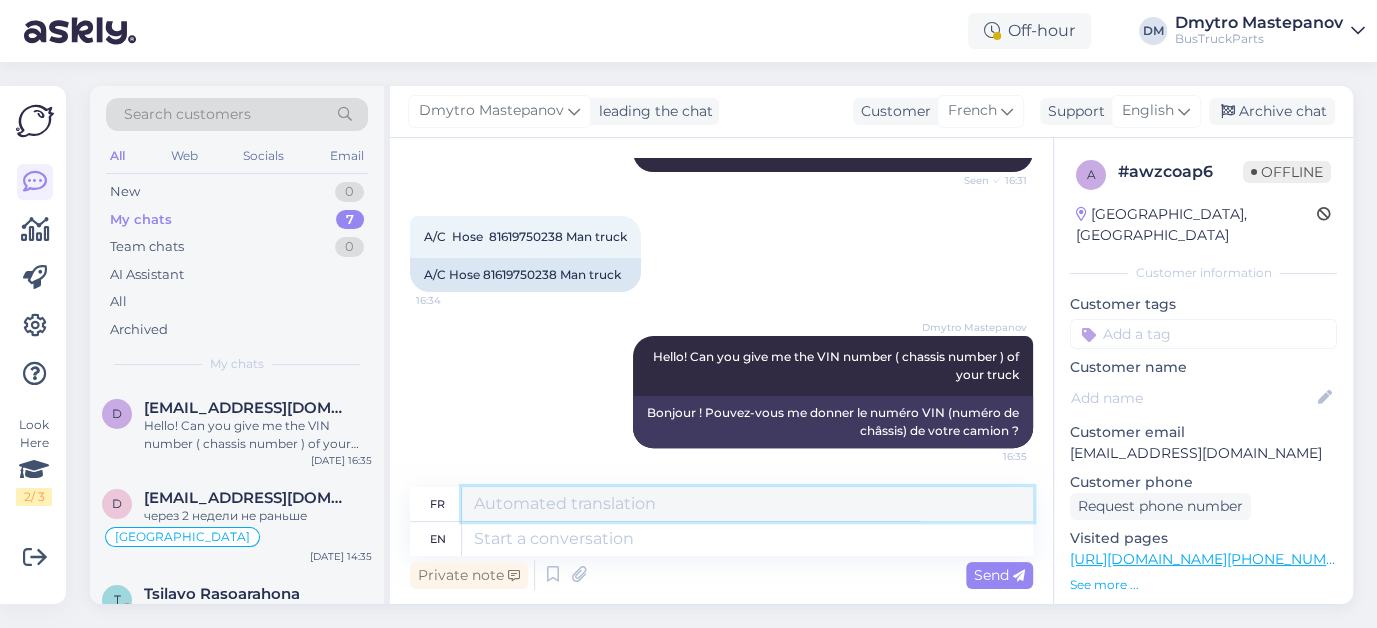 click at bounding box center (747, 504) 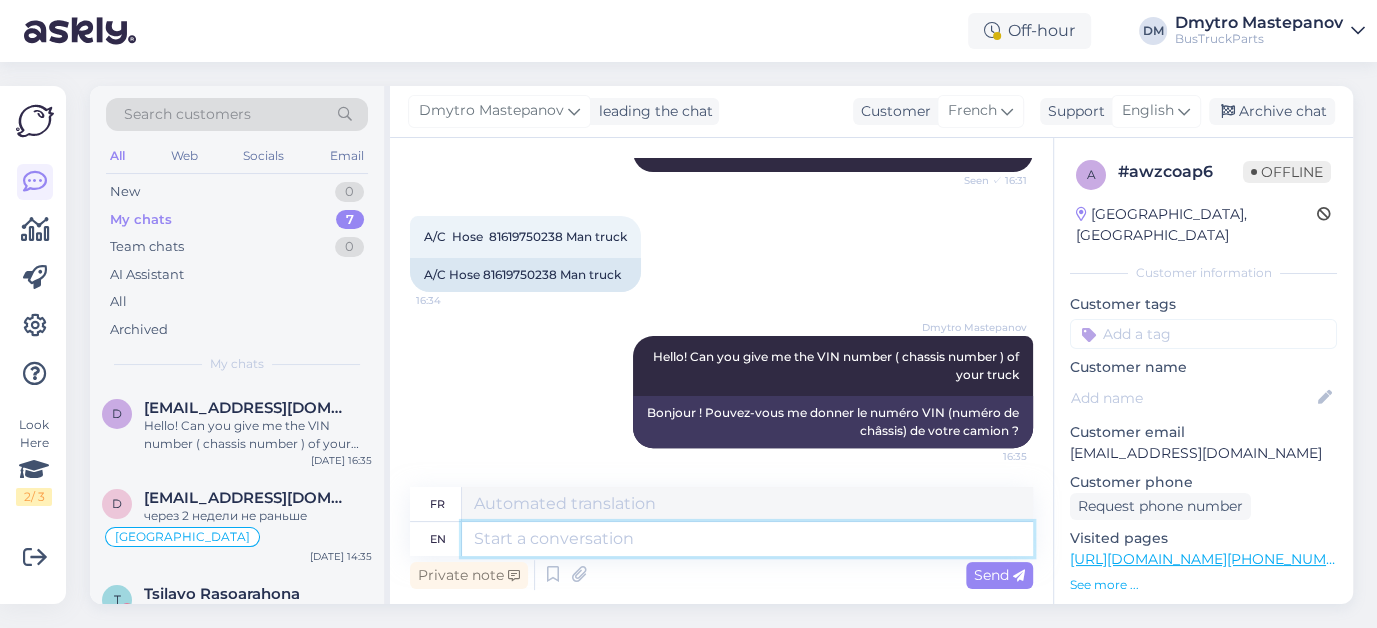 click at bounding box center [747, 539] 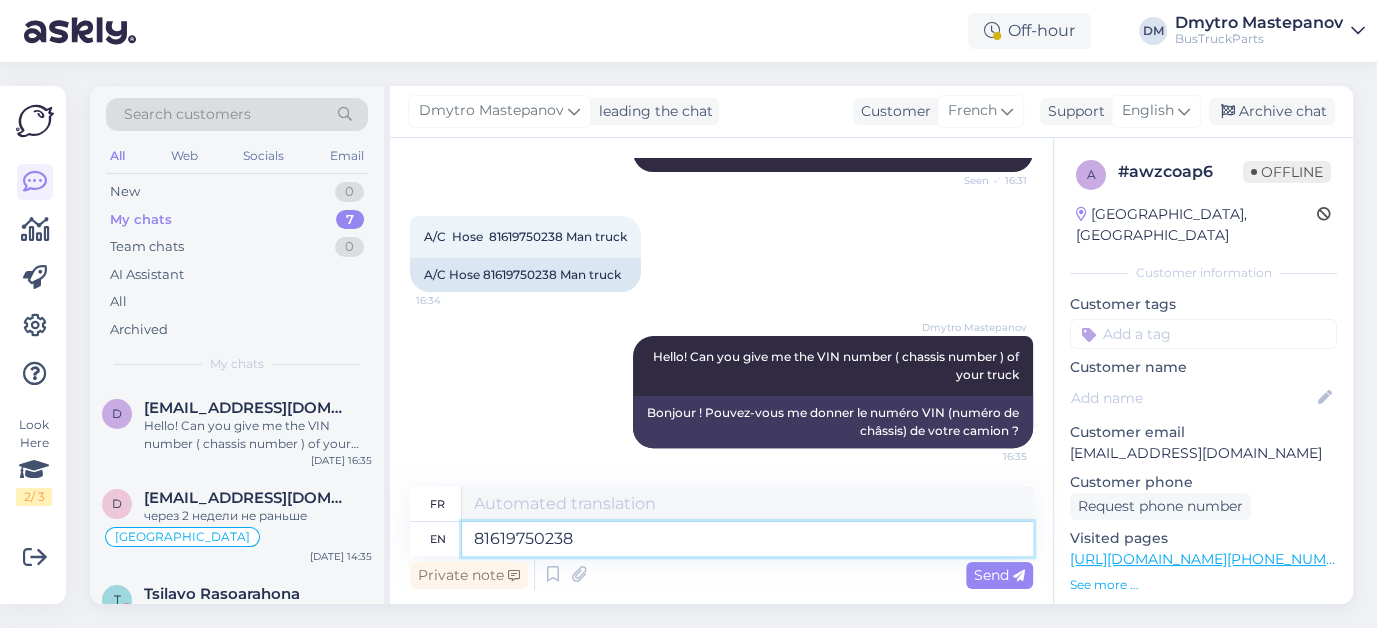 type on "81619750238" 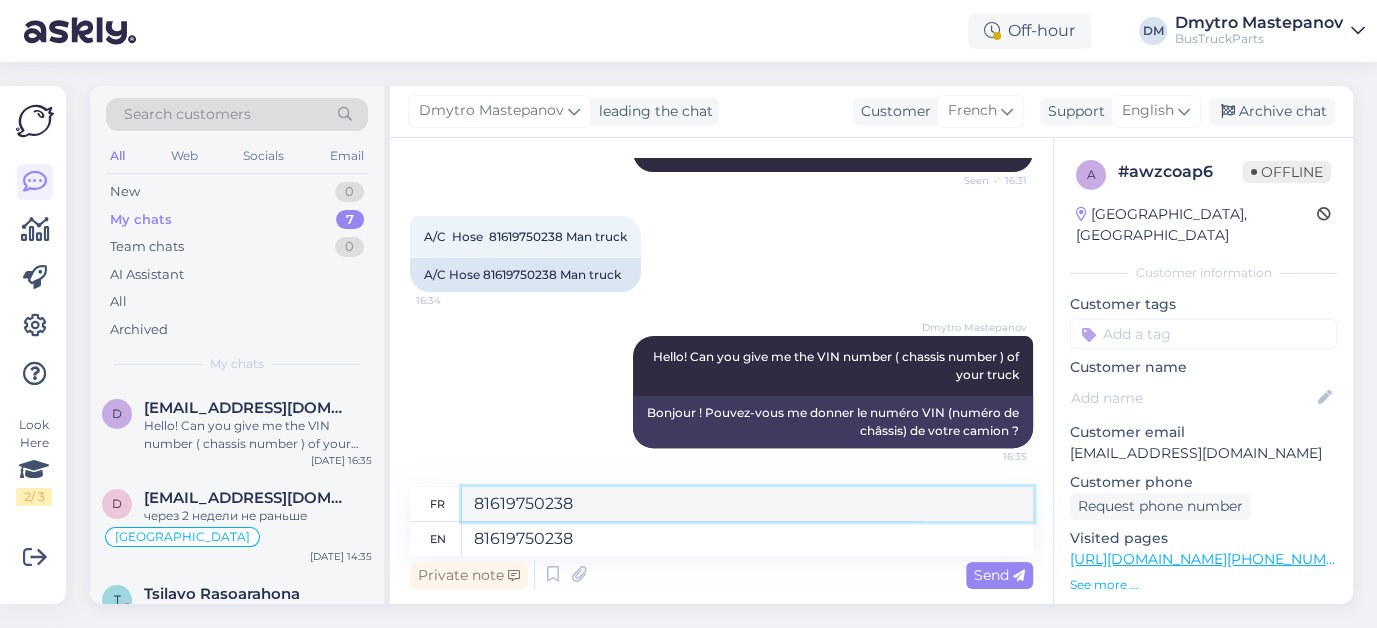 click on "81619750238" at bounding box center [747, 504] 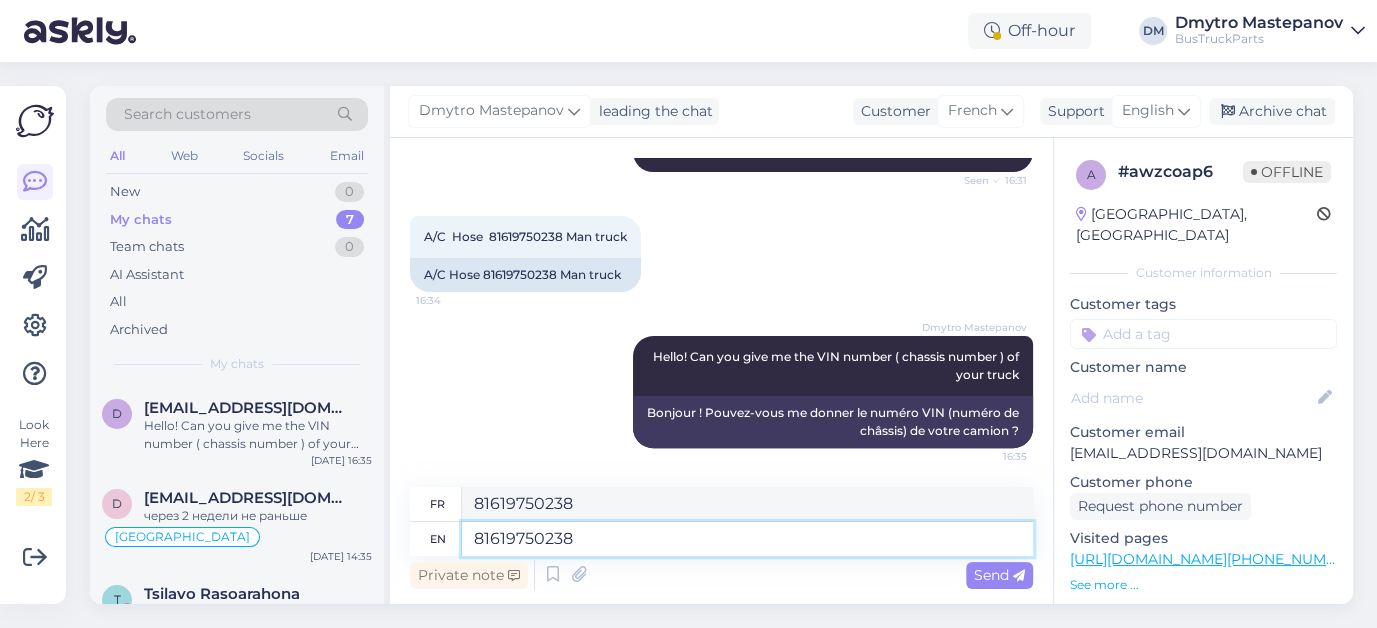 click on "81619750238" at bounding box center (747, 539) 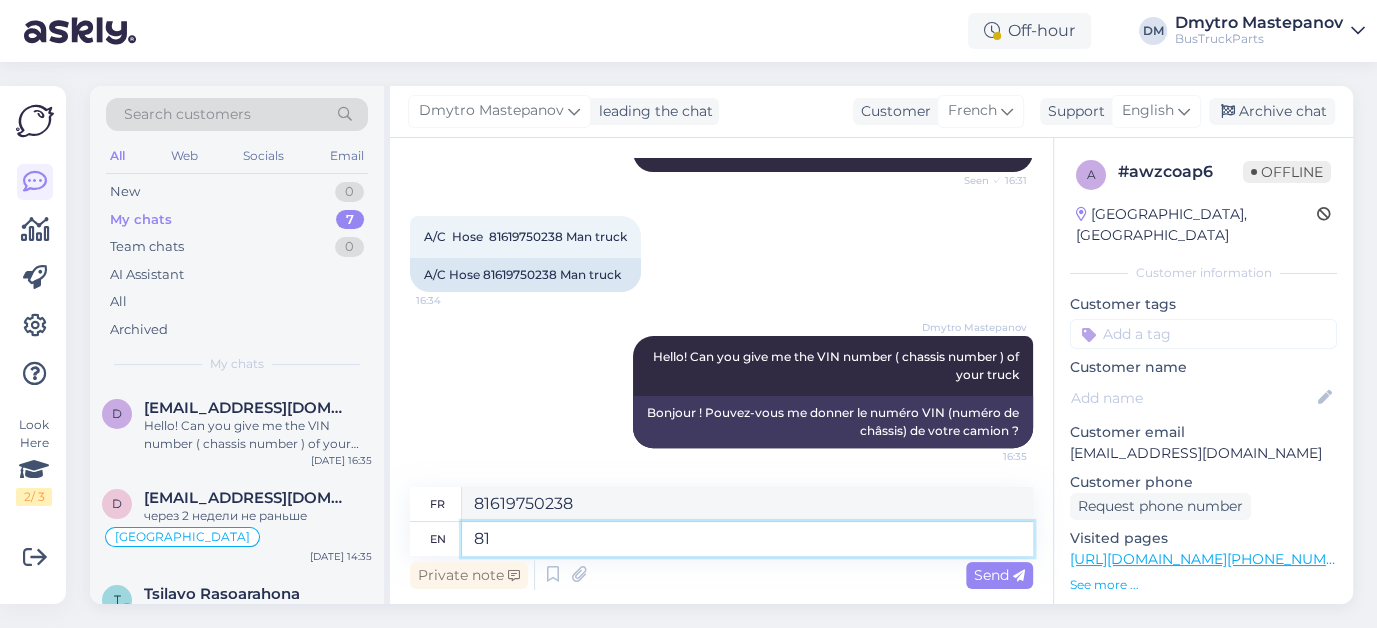 type on "8" 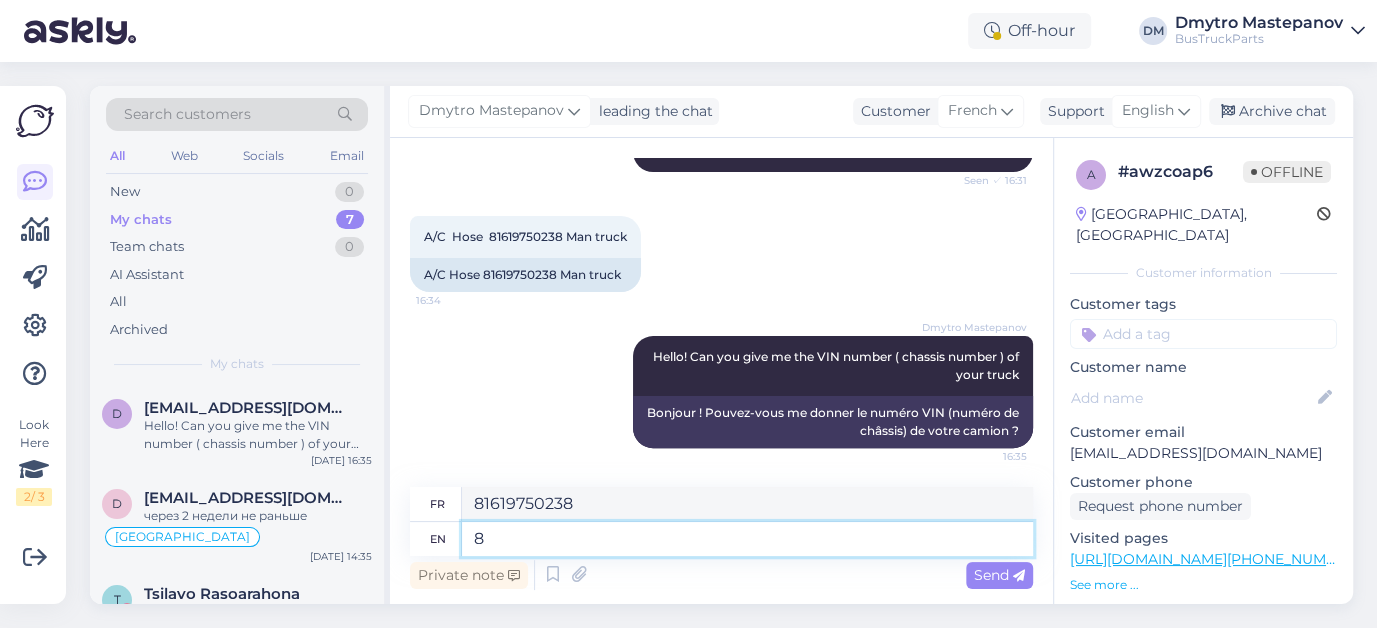 type 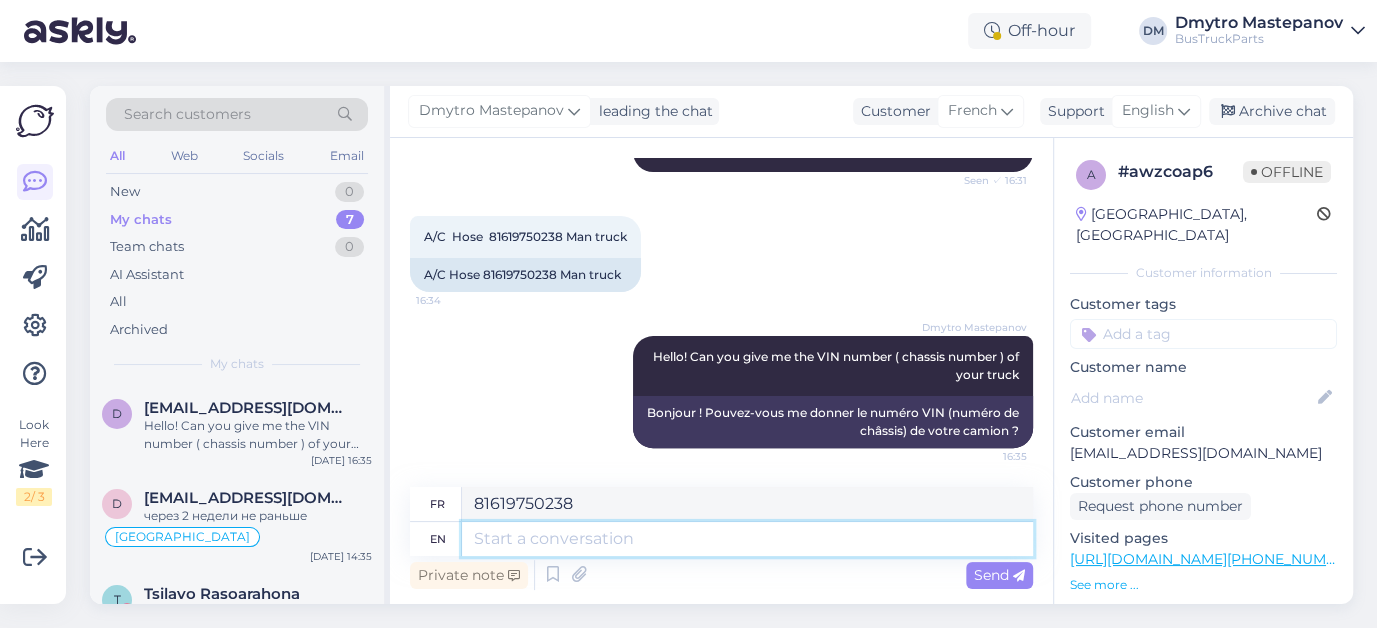 type 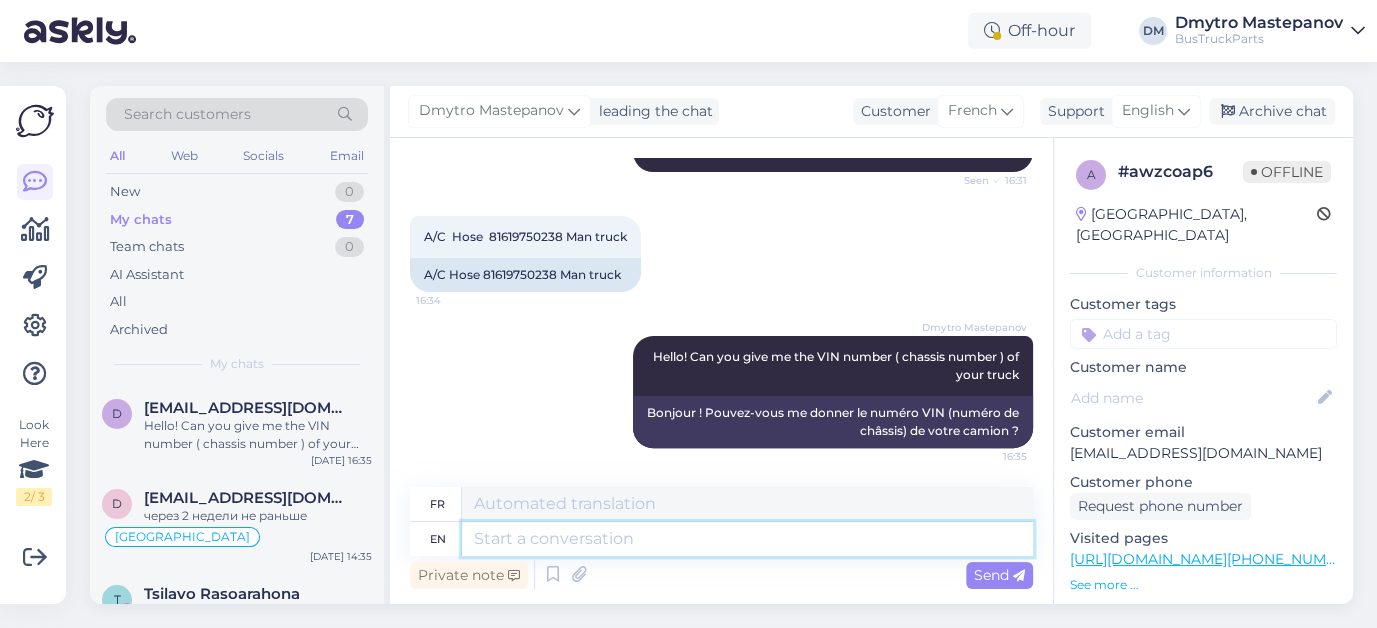 paste on "81619750238 Air conditioning tube from compressor is in stock" 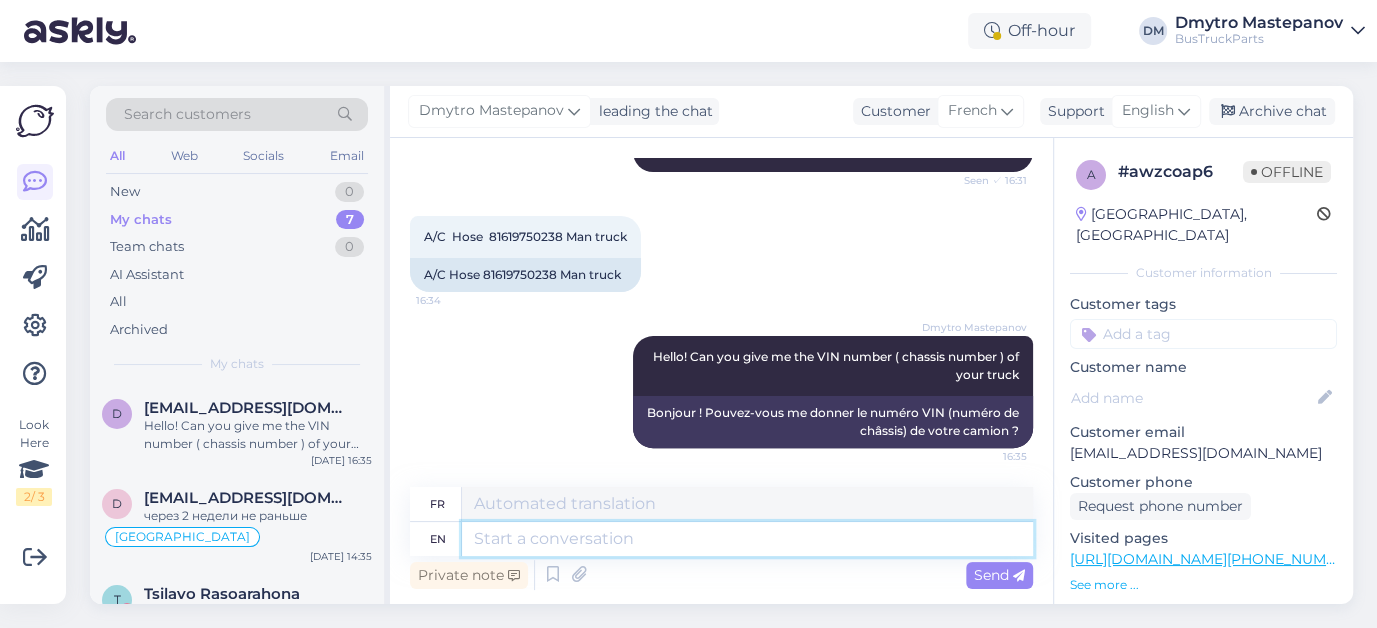 type on "81619750238 Air conditioning tube from compressor is in stock" 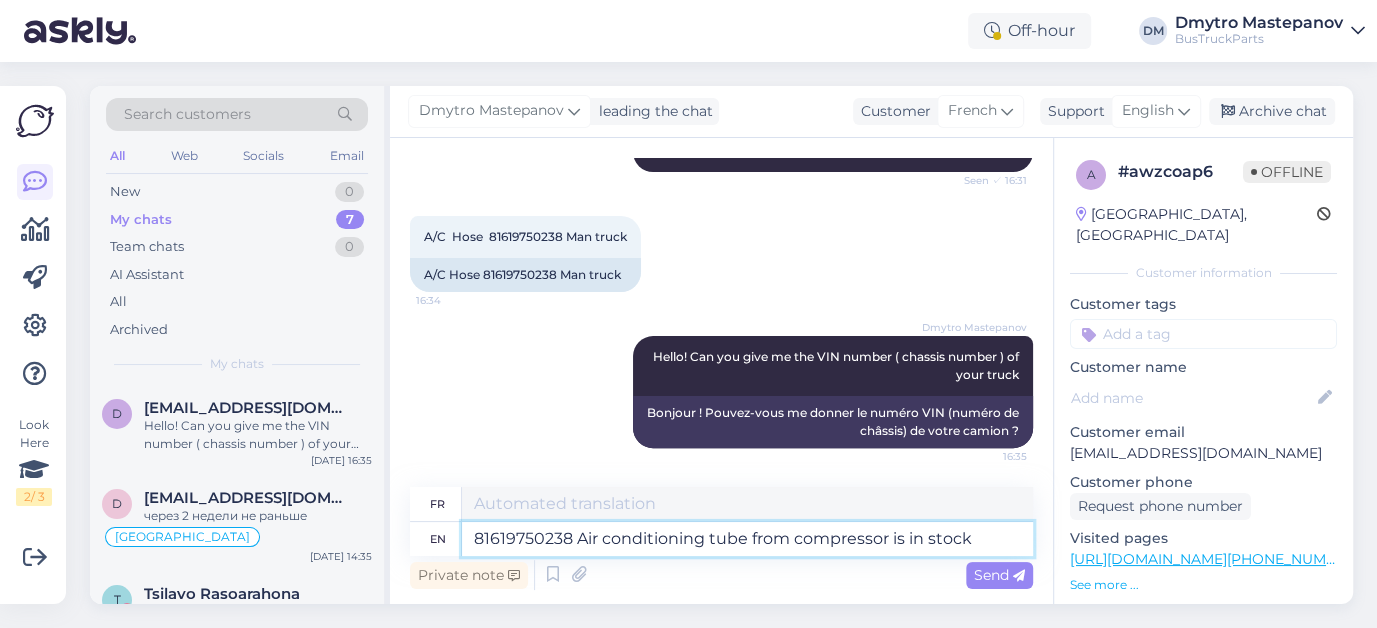 type on "81619750238 Tube de climatisation du compresseur est en stock" 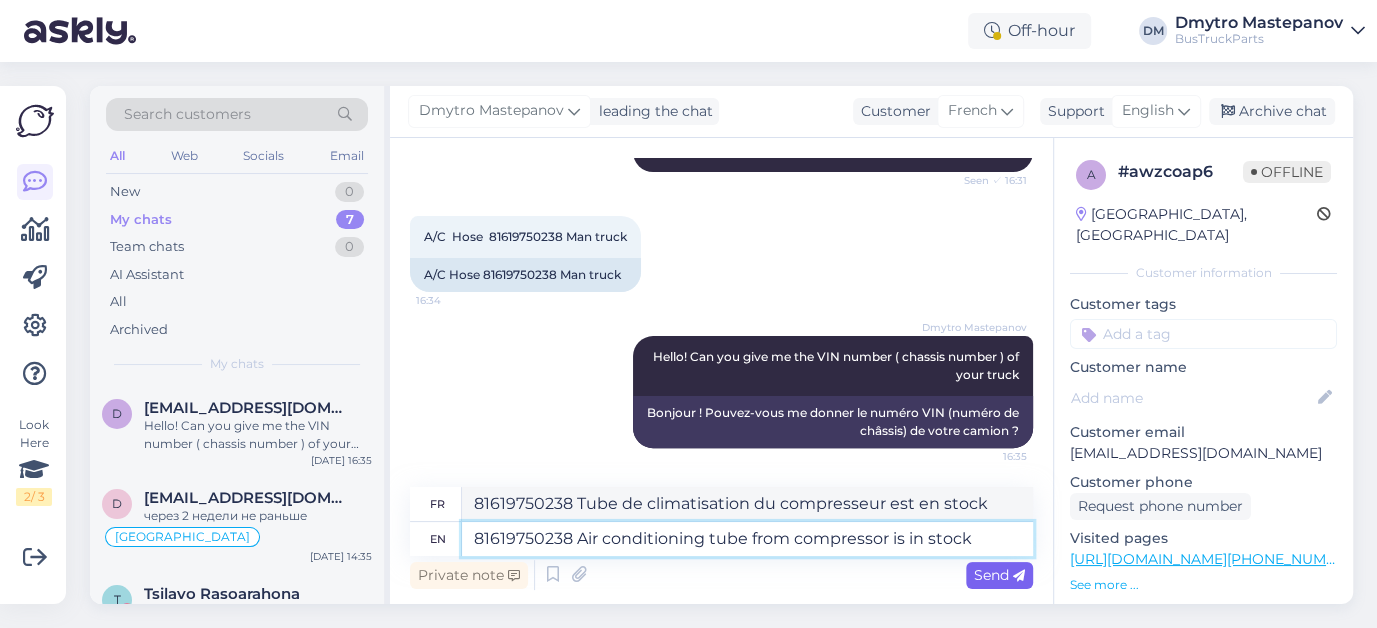 type on "81619750238 Air conditioning tube from compressor is in stock" 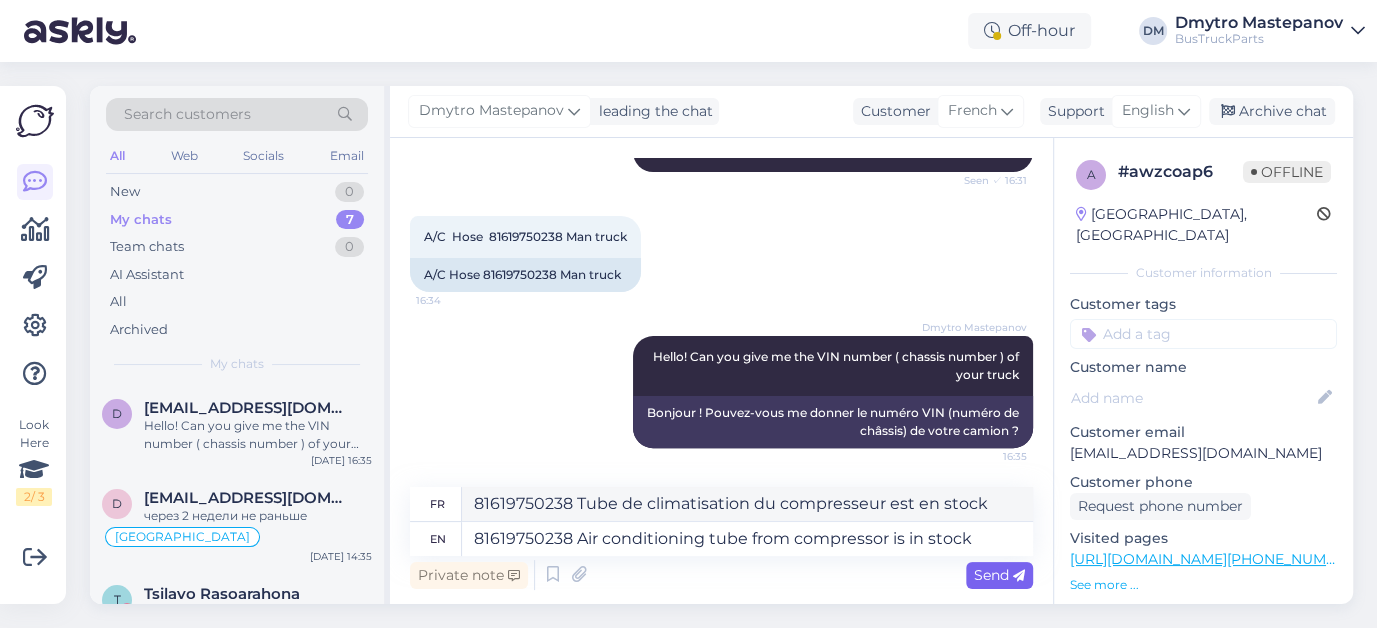 click on "Send" at bounding box center (999, 575) 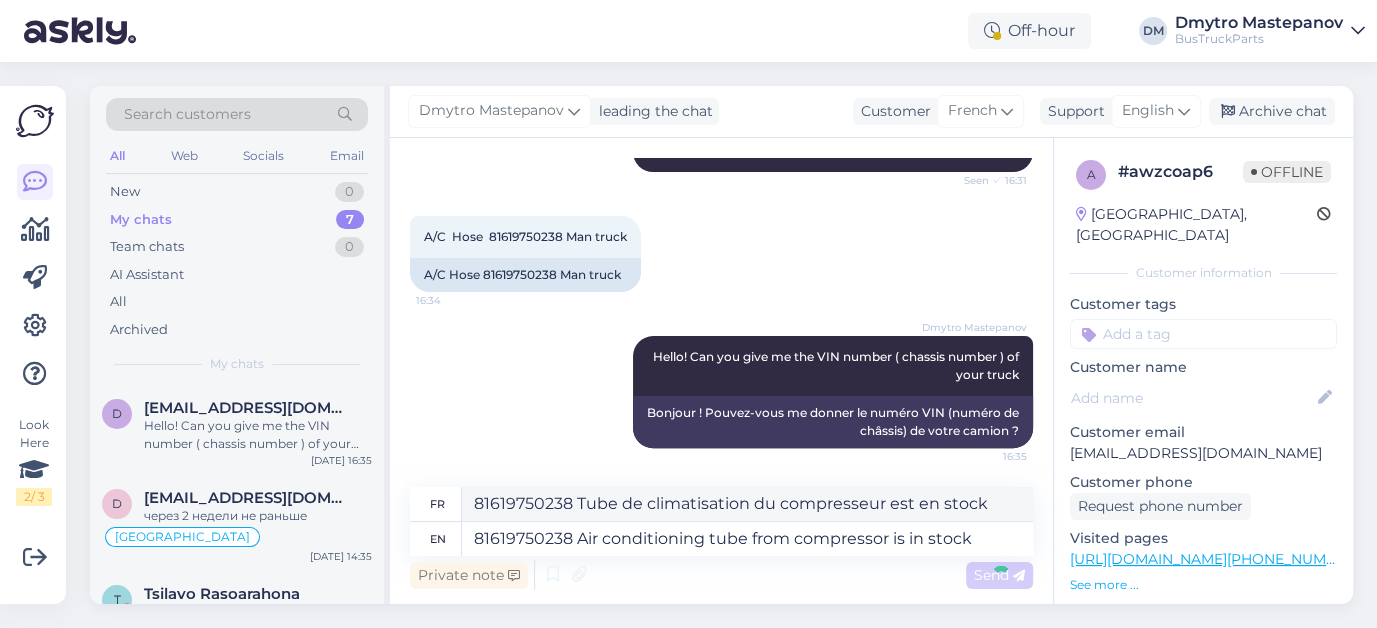 type 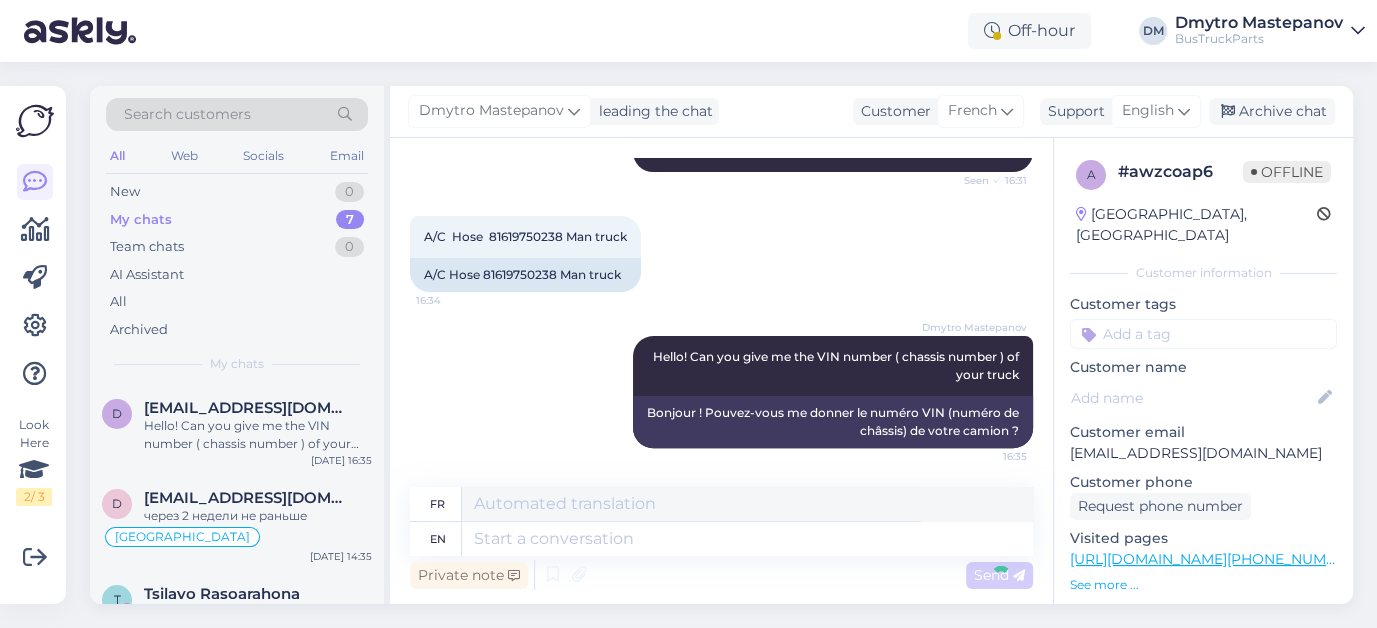 scroll, scrollTop: 500, scrollLeft: 0, axis: vertical 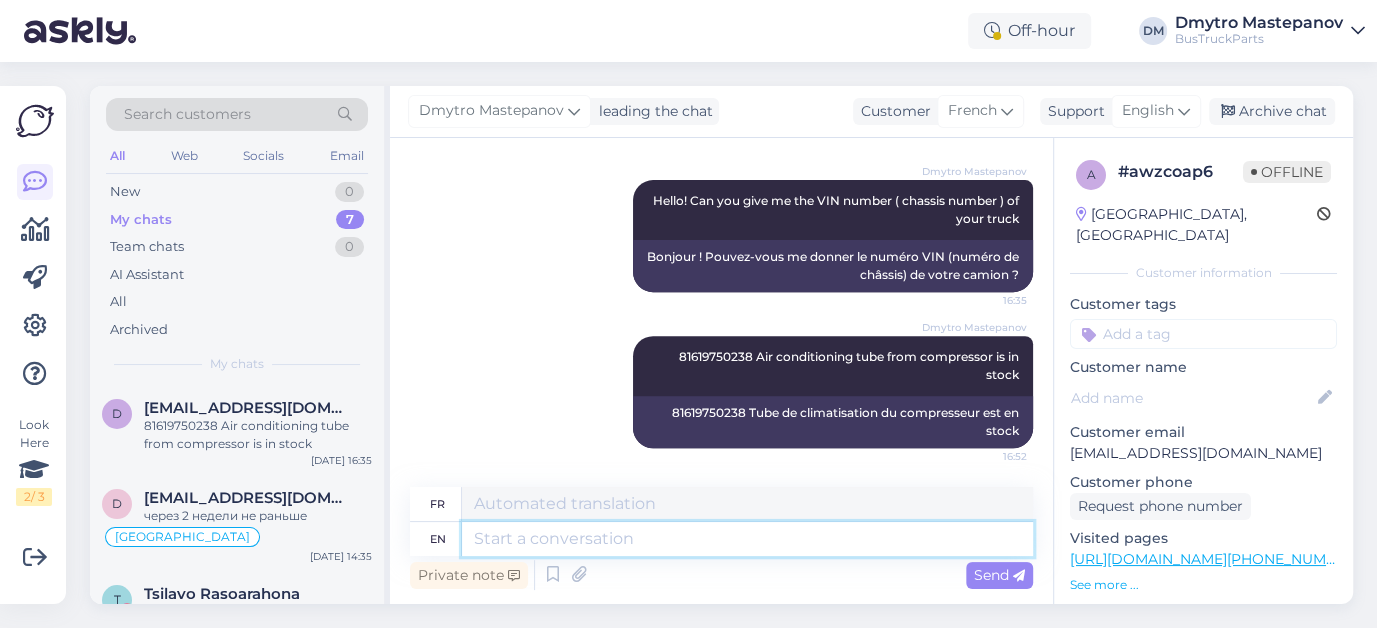 click at bounding box center [747, 539] 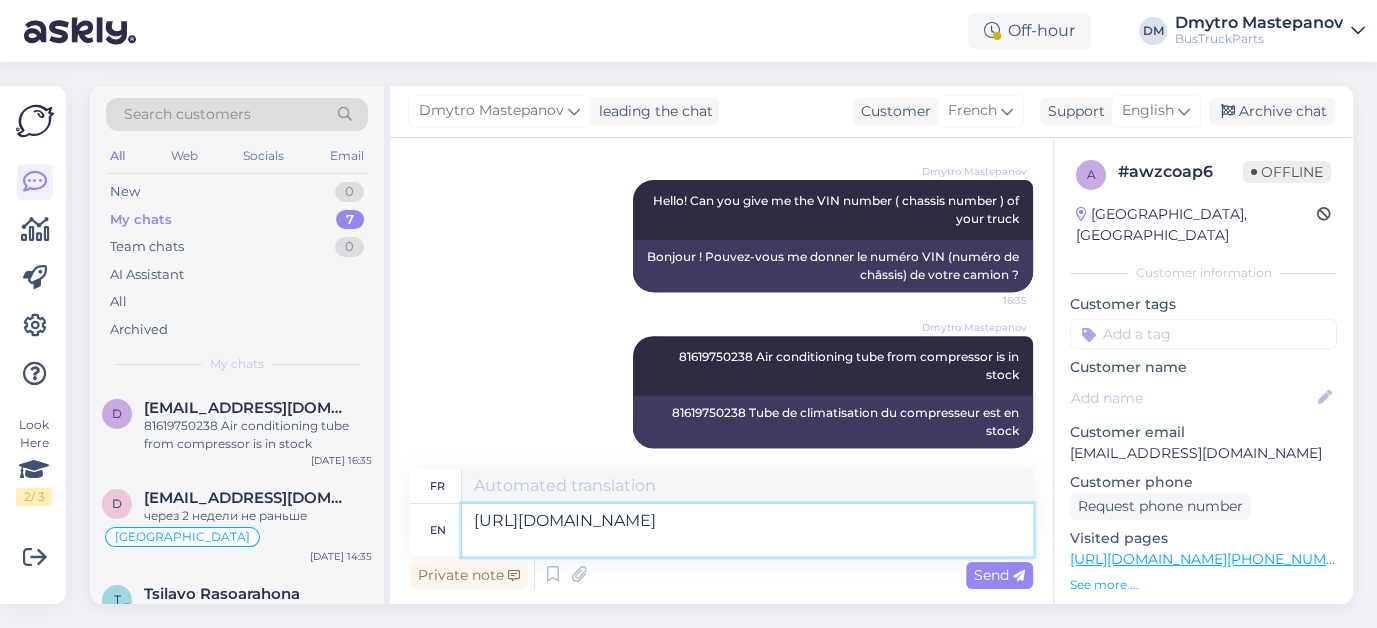 type on "[URL][DOMAIN_NAME]" 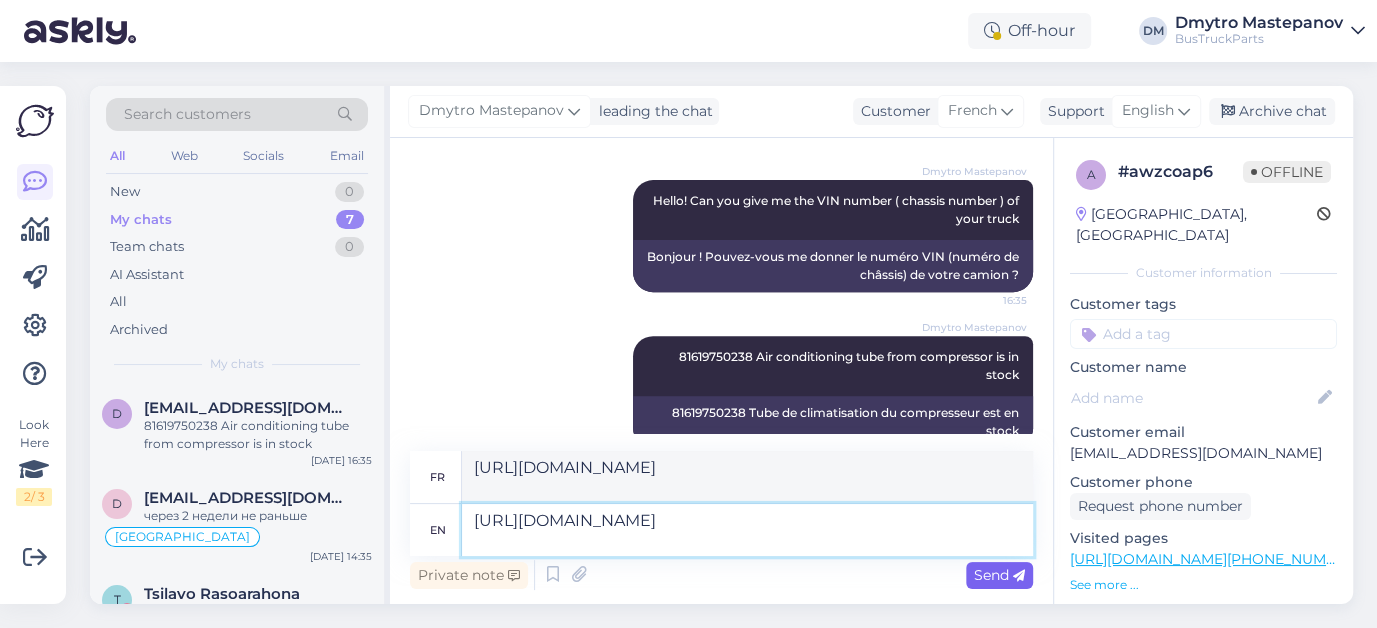 type on "[URL][DOMAIN_NAME]" 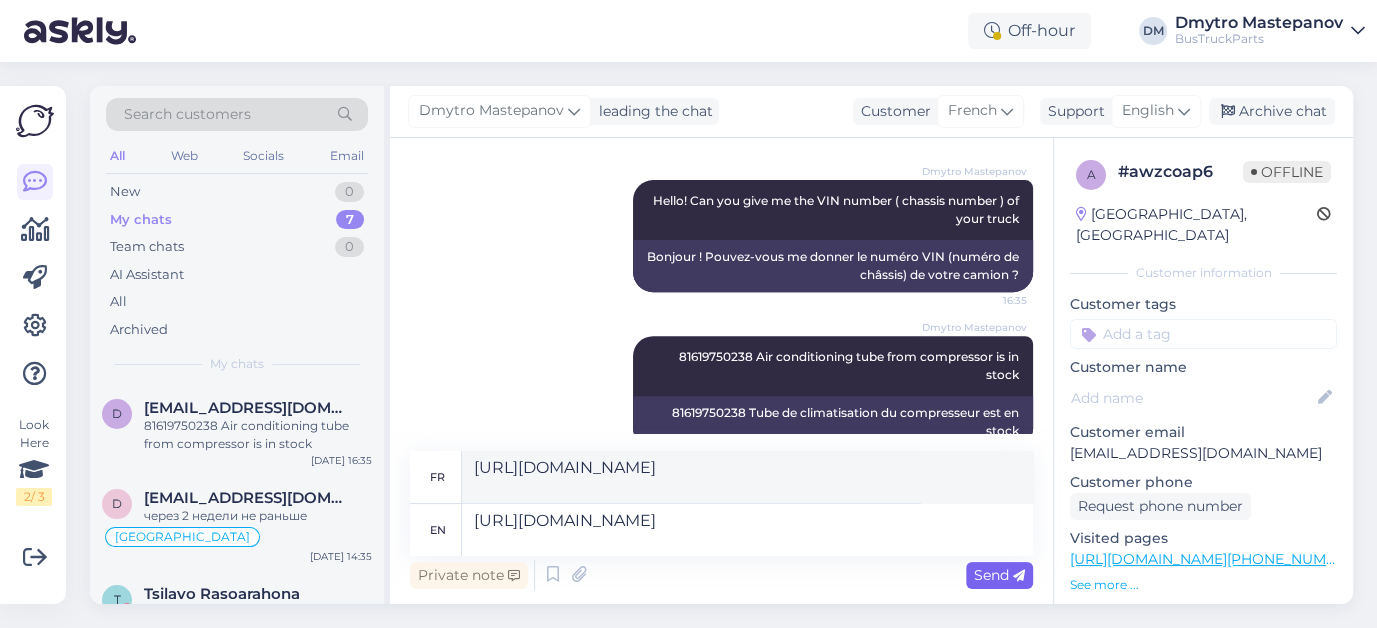 click on "Send" at bounding box center (999, 575) 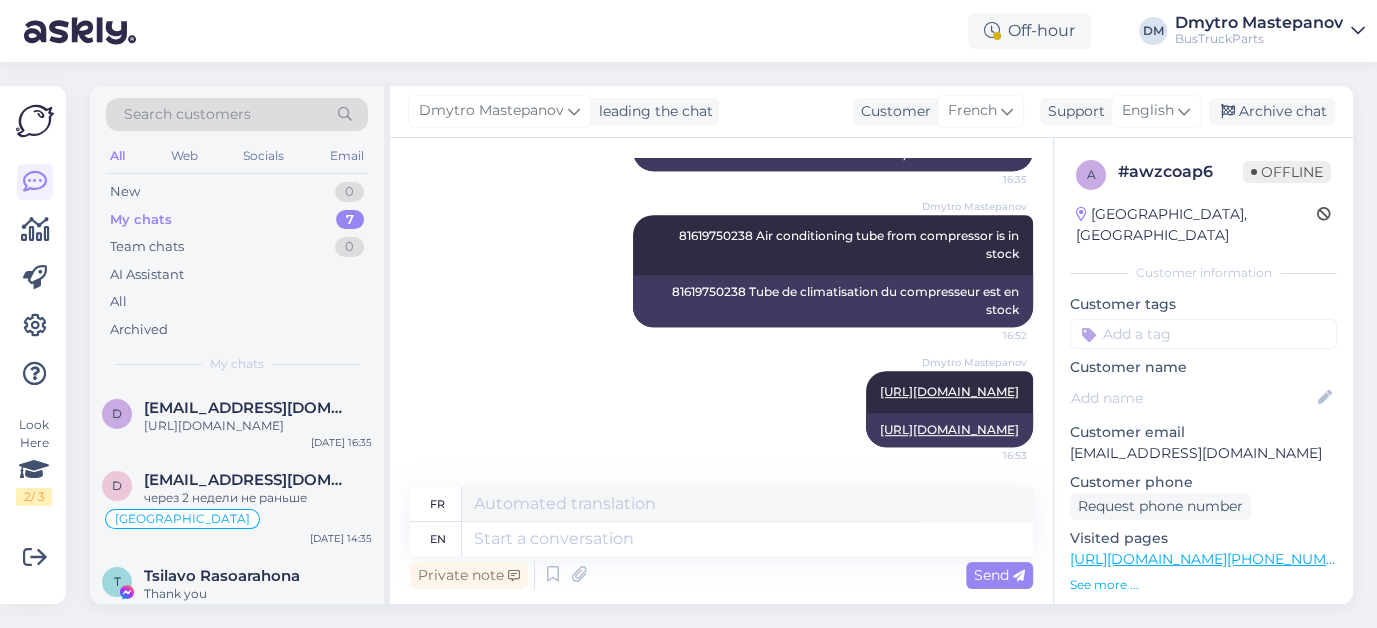 scroll, scrollTop: 328, scrollLeft: 0, axis: vertical 